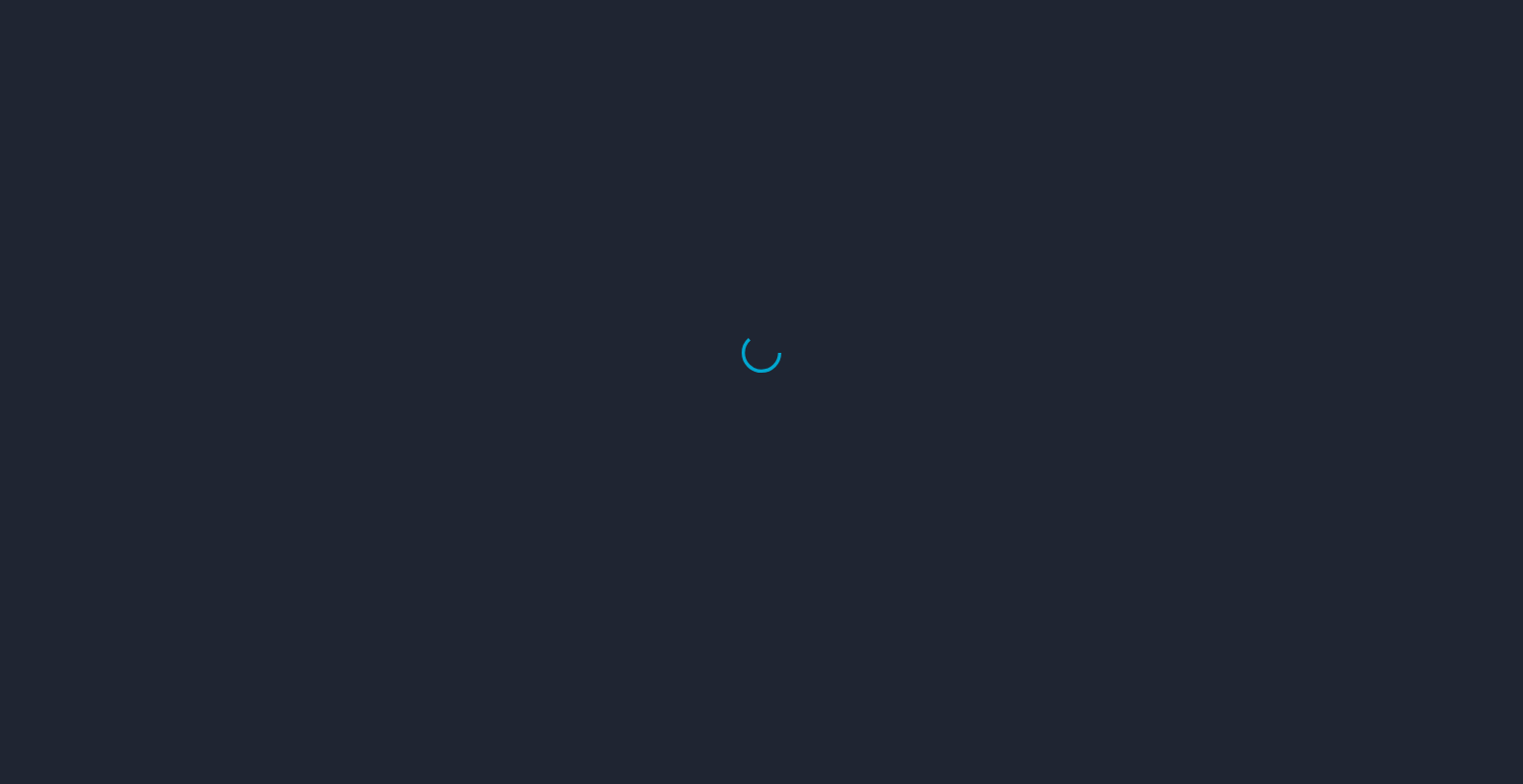 scroll, scrollTop: 0, scrollLeft: 0, axis: both 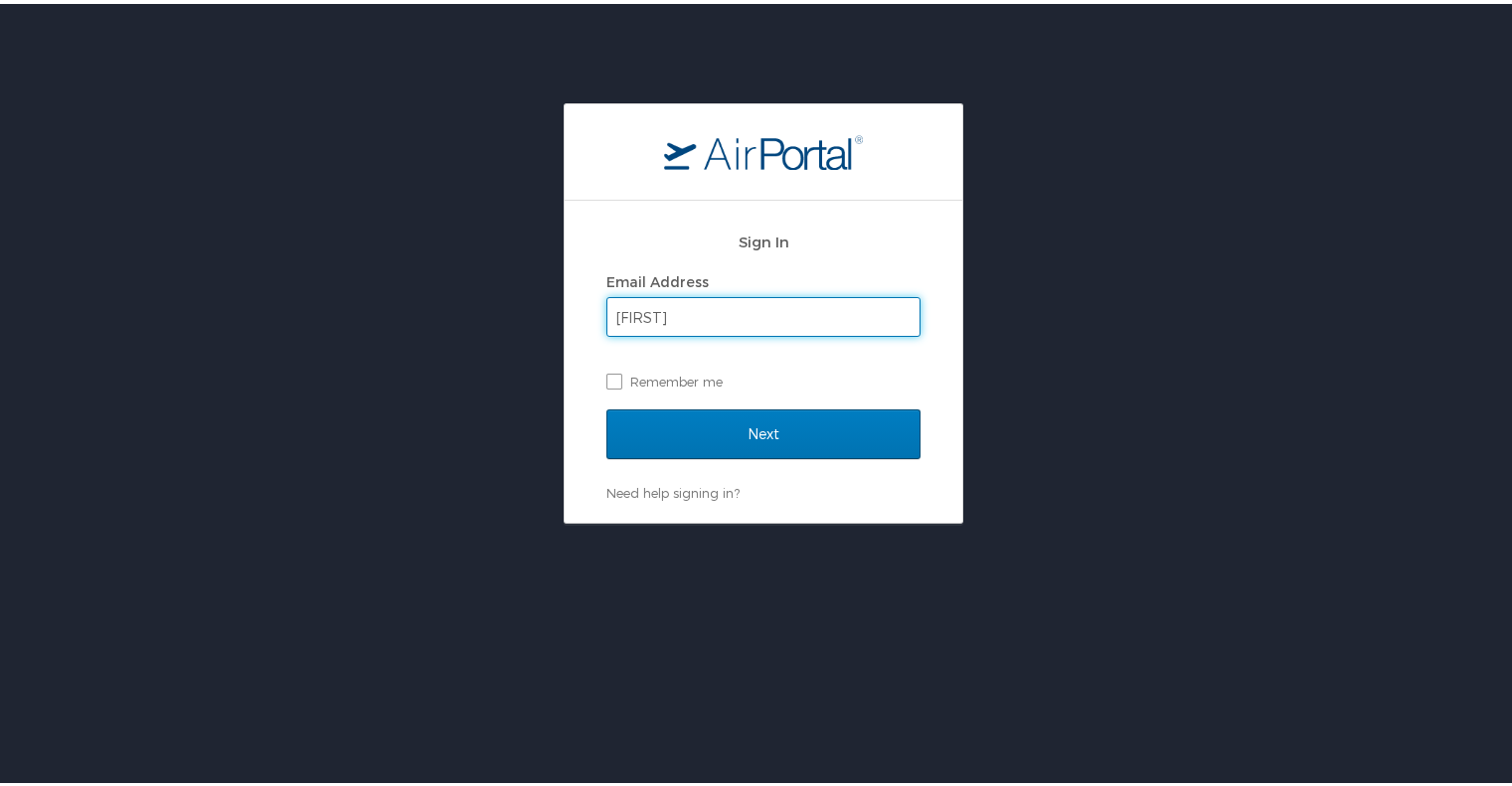 type on "[EMAIL]" 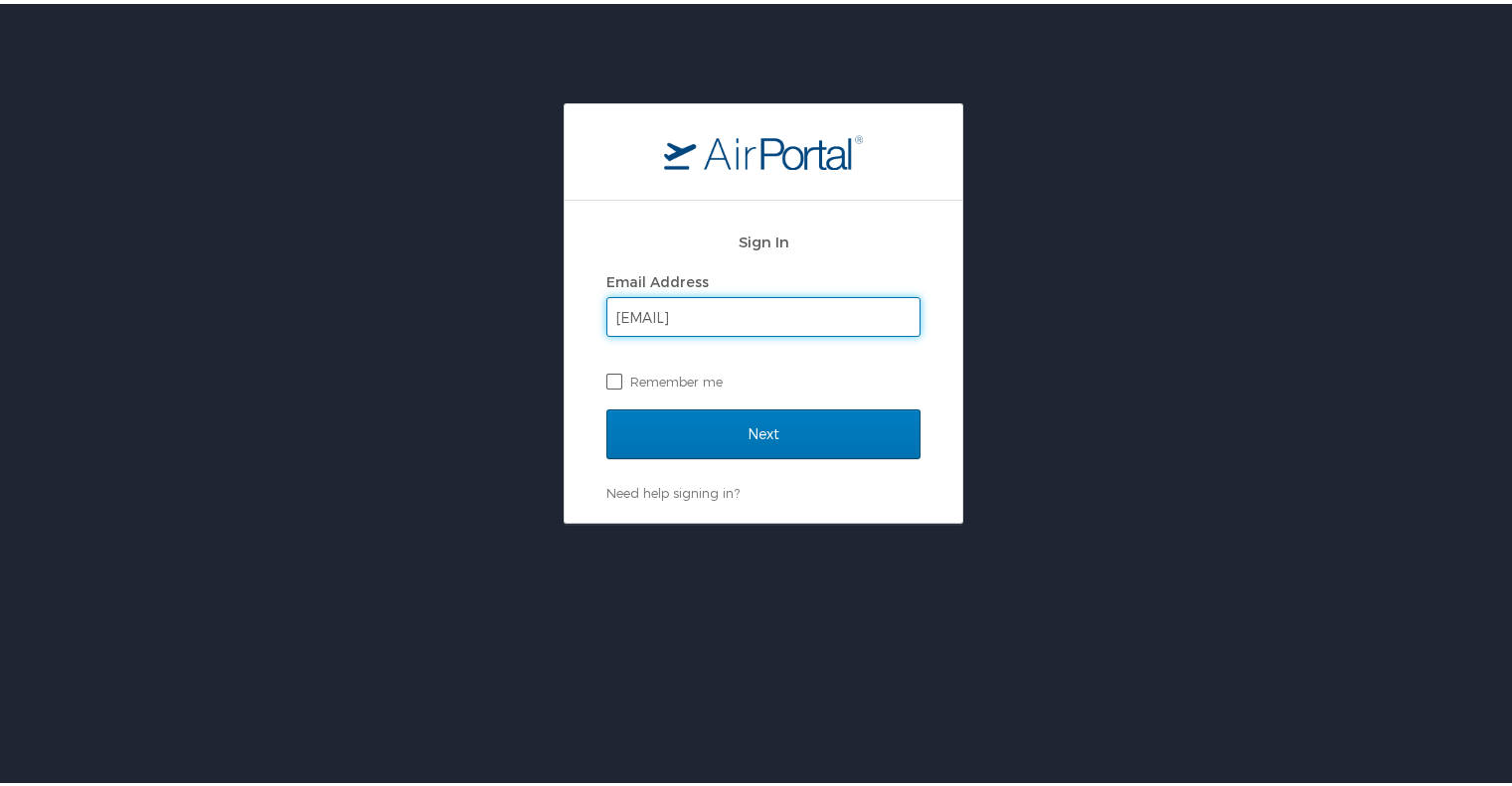 click on "Remember me" at bounding box center (763, 378) 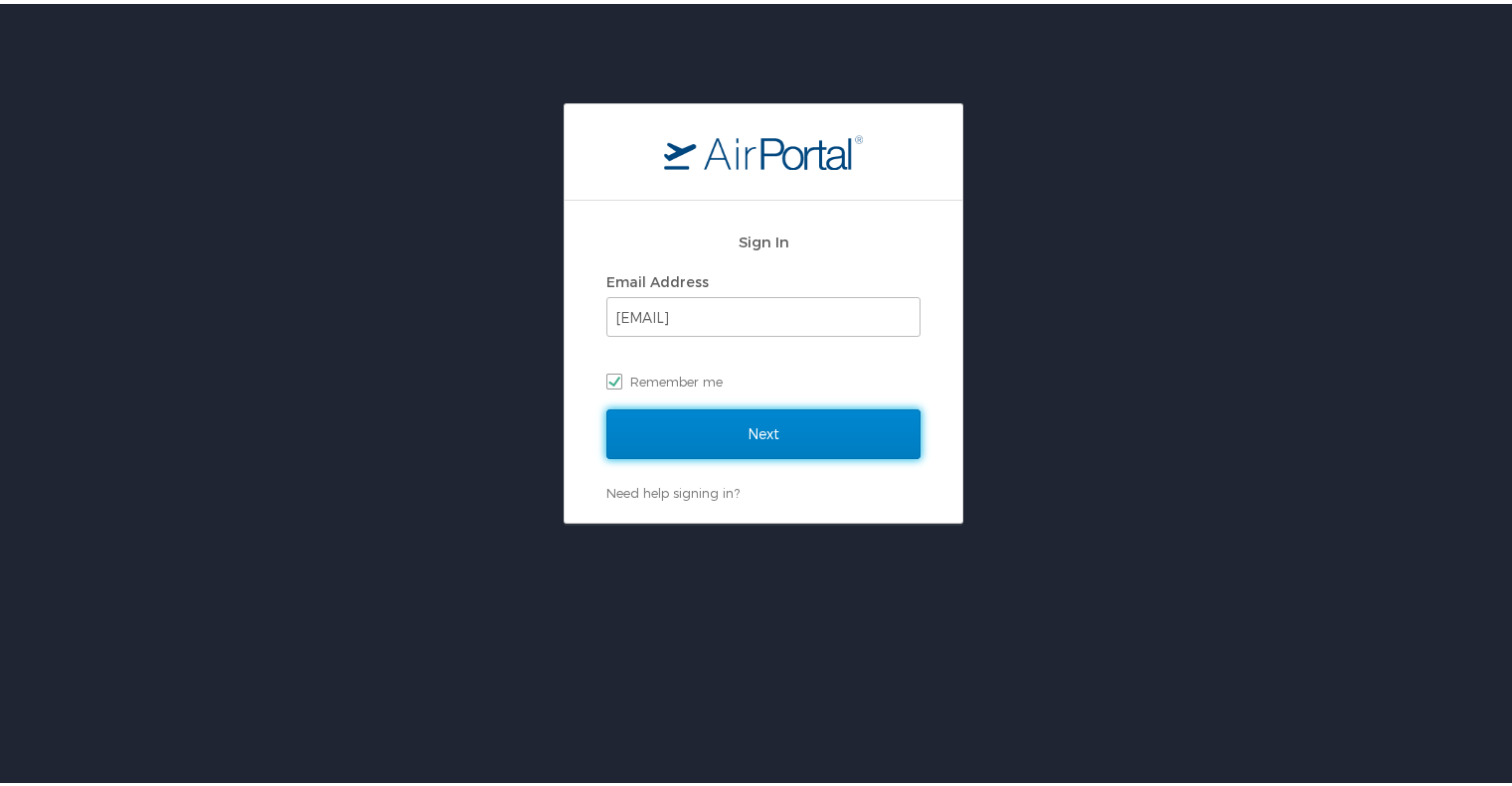 click on "Next" at bounding box center (763, 430) 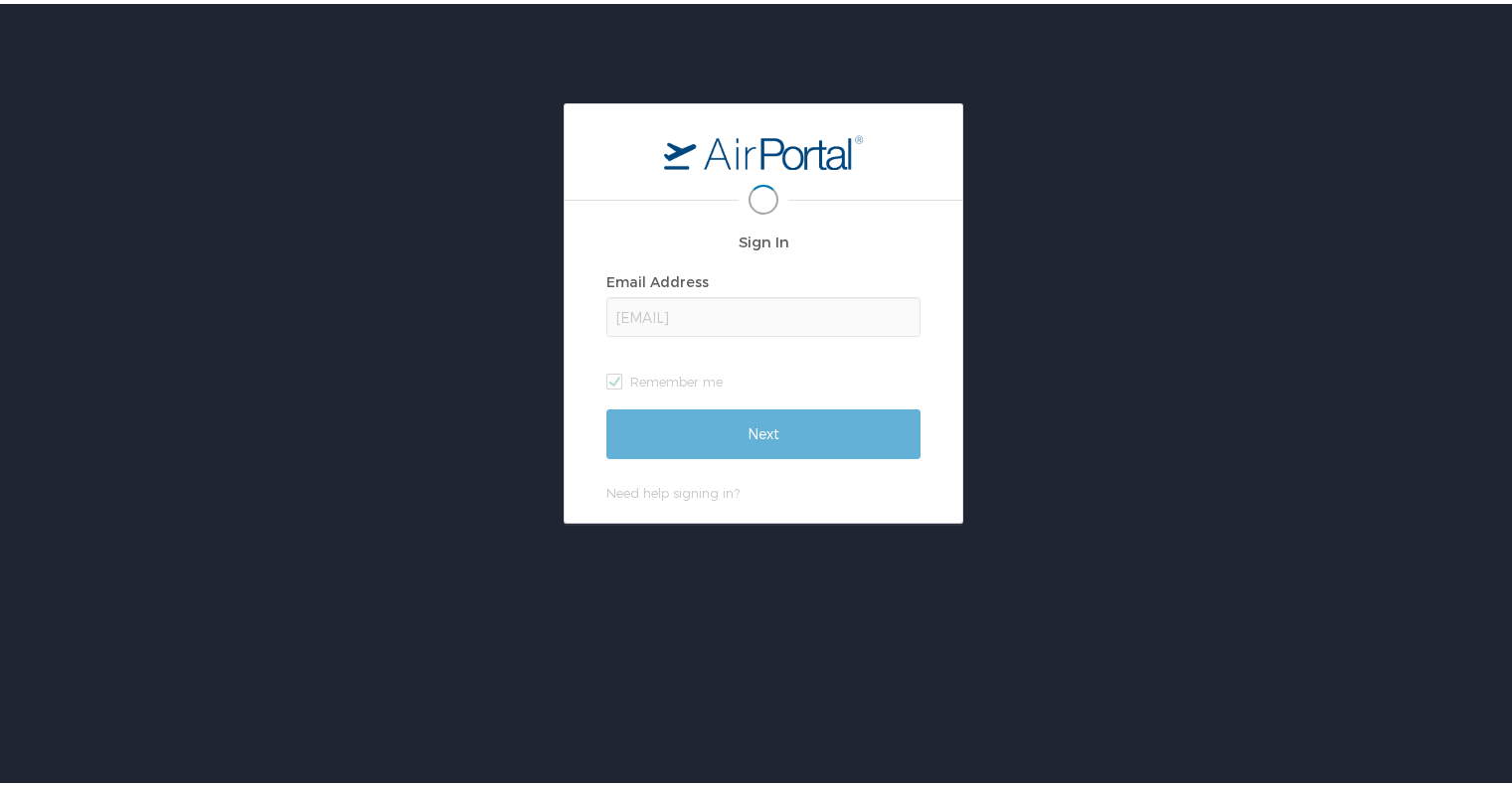 scroll, scrollTop: 0, scrollLeft: 3, axis: horizontal 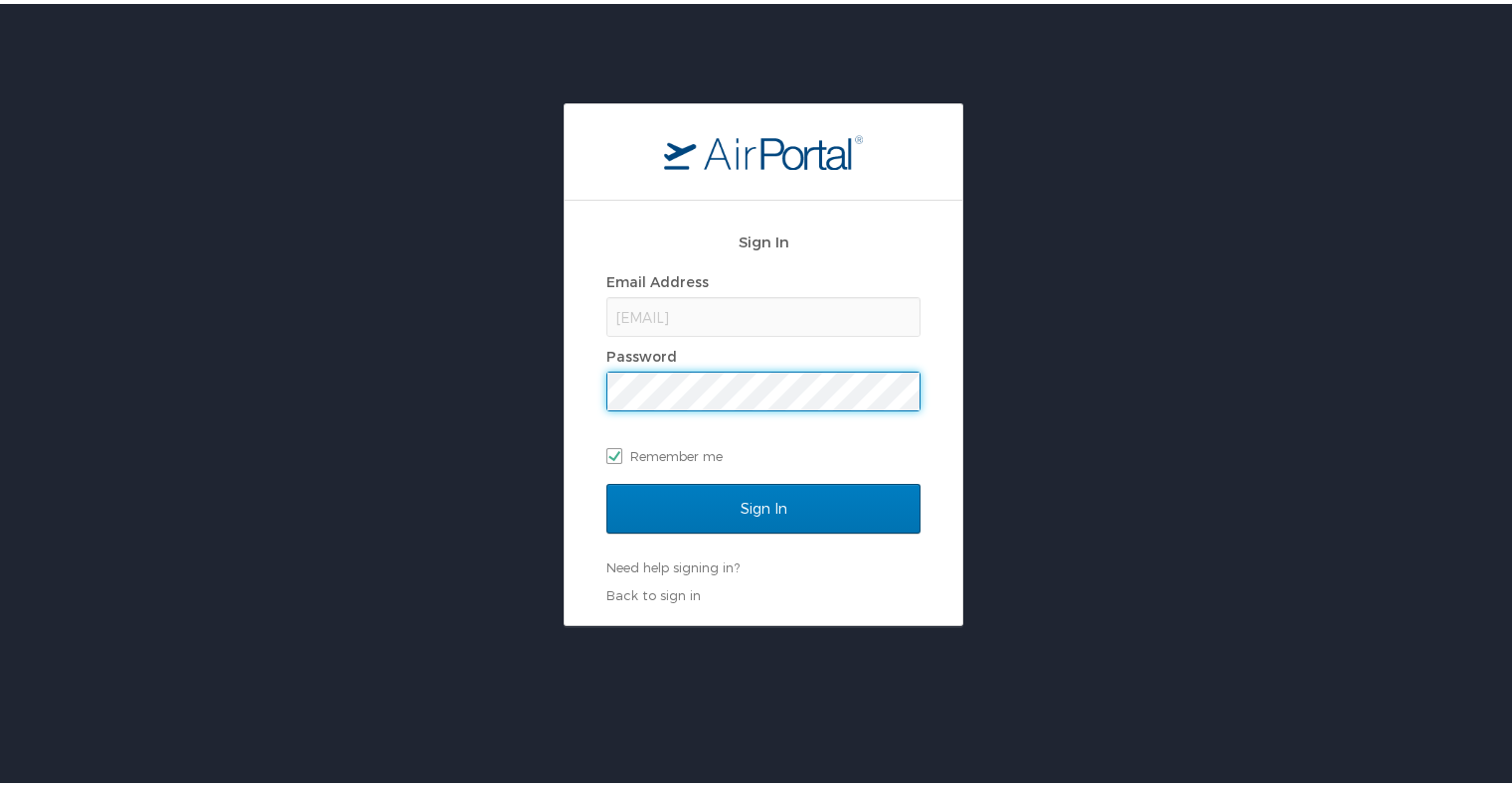 click on "Sign In" at bounding box center (763, 505) 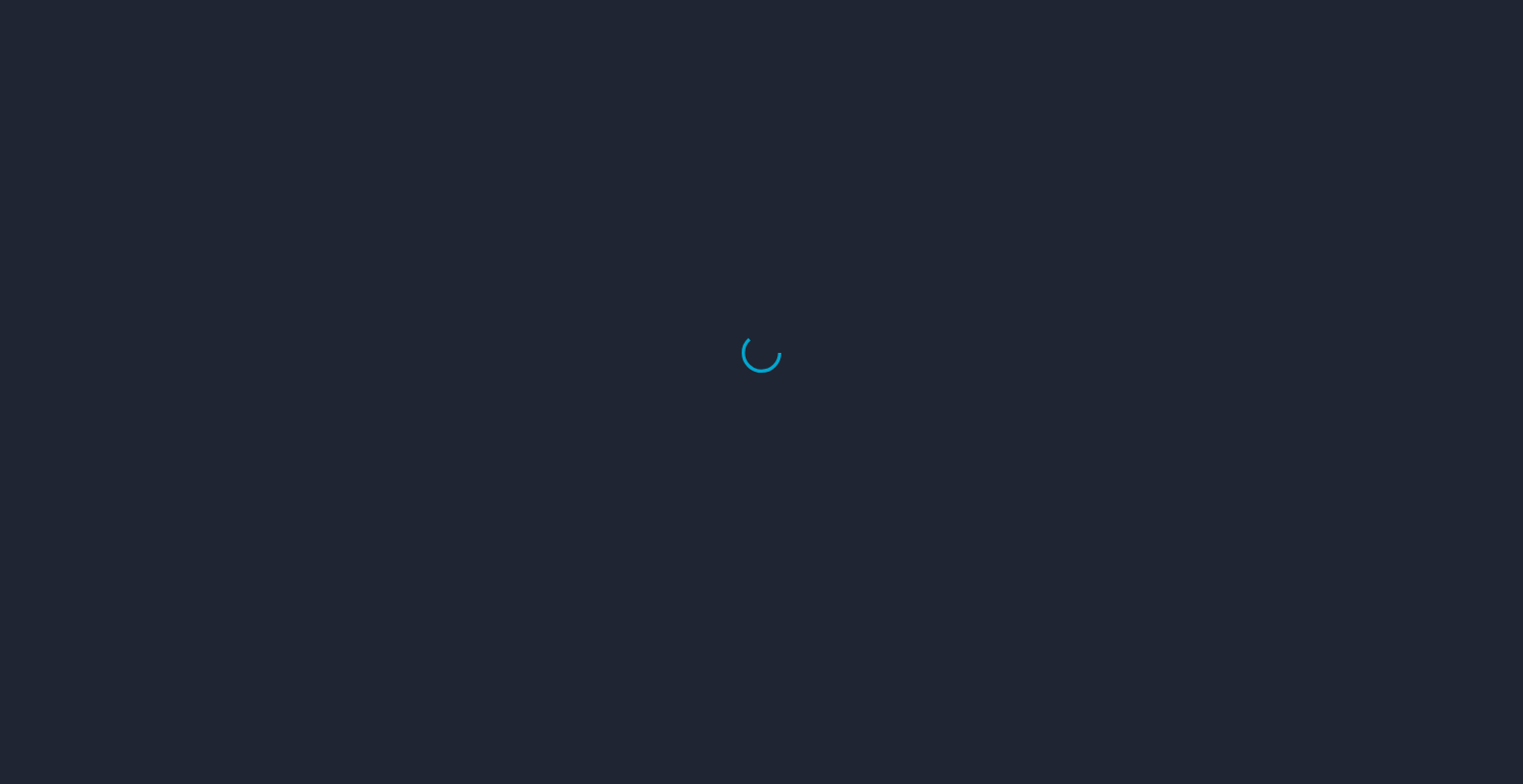 scroll, scrollTop: 0, scrollLeft: 0, axis: both 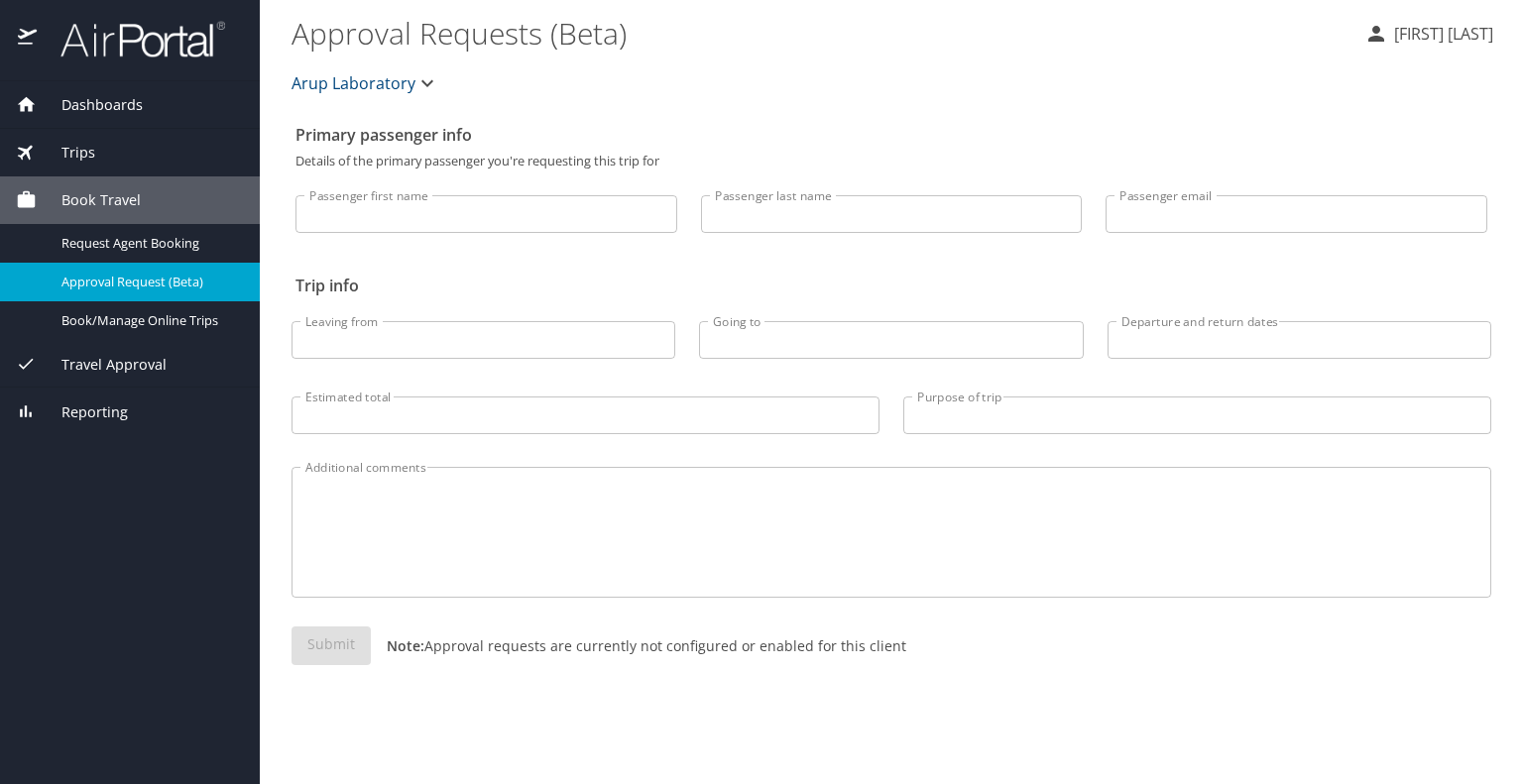 click on "Dashboards" at bounding box center [89, 105] 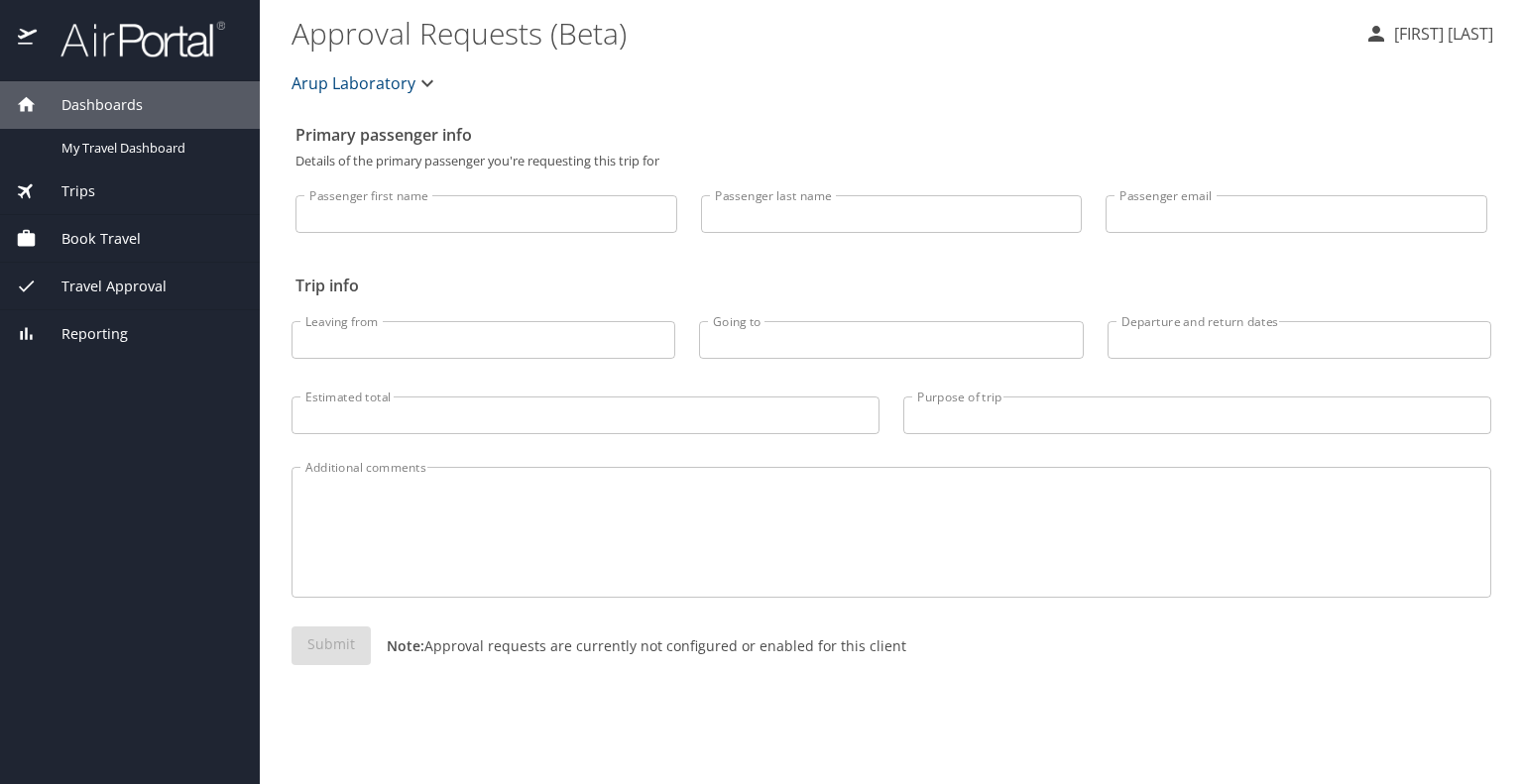 click on "Dashboards" at bounding box center [89, 105] 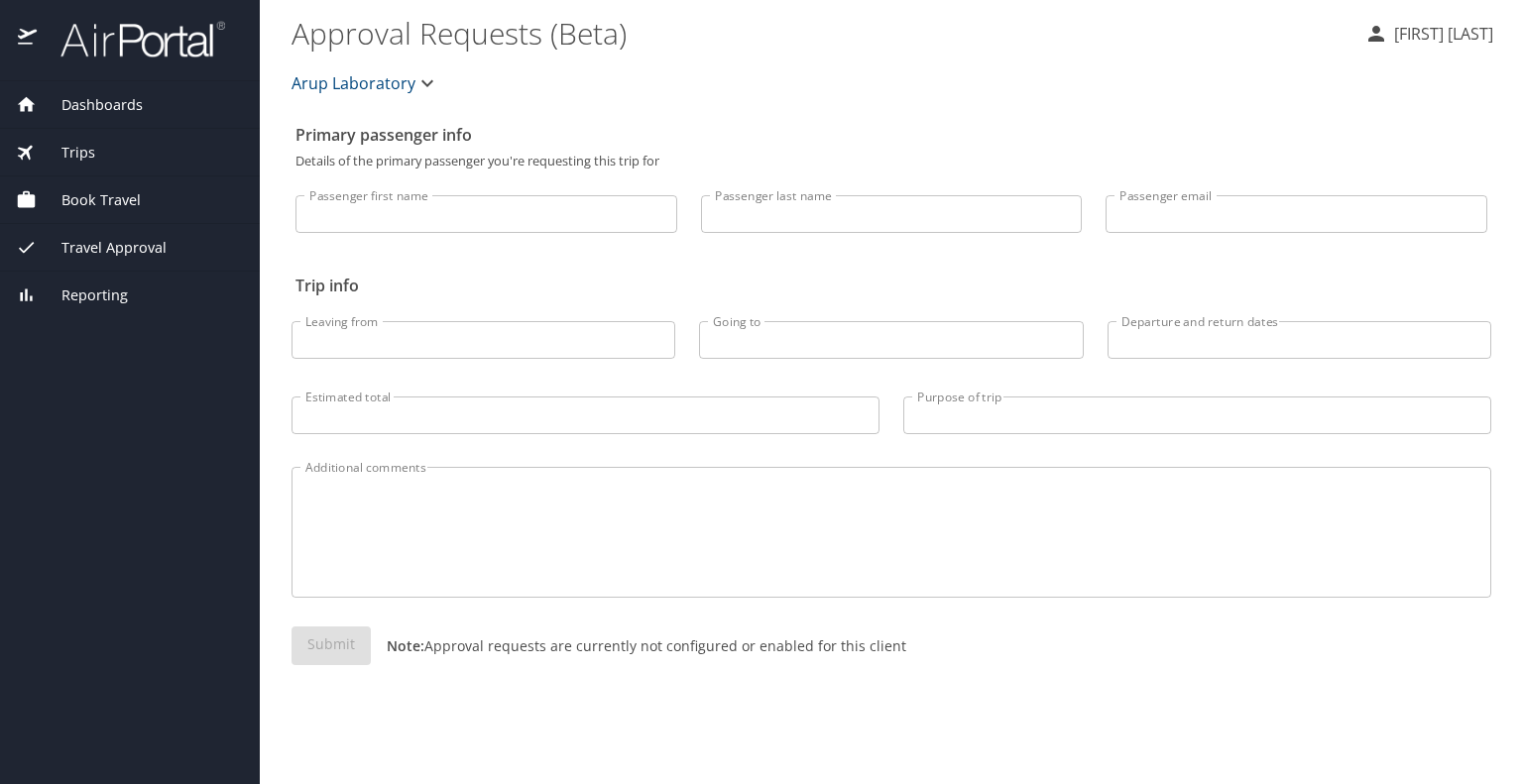click on "Dashboards" at bounding box center (89, 105) 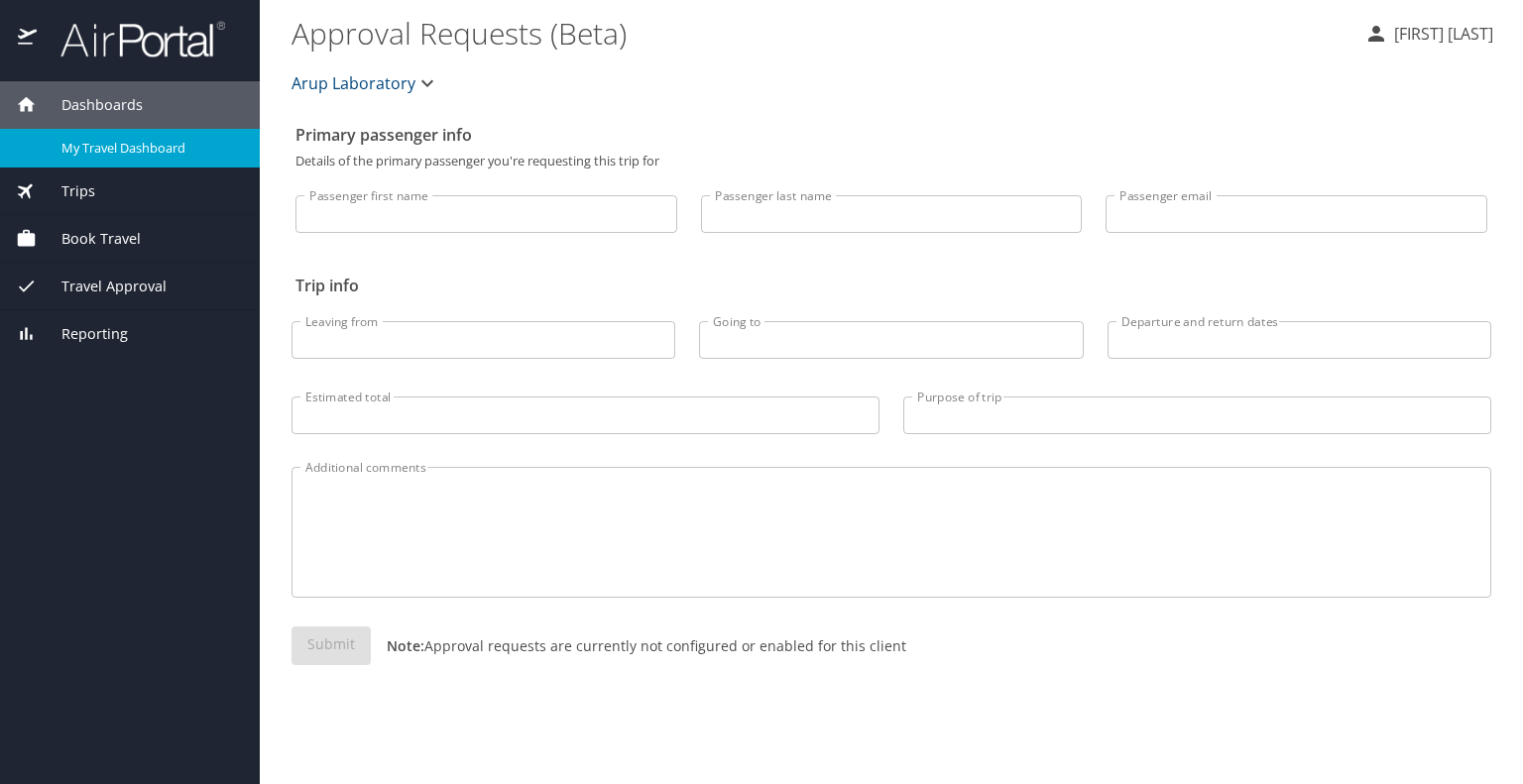 click on "My Travel Dashboard" at bounding box center (149, 148) 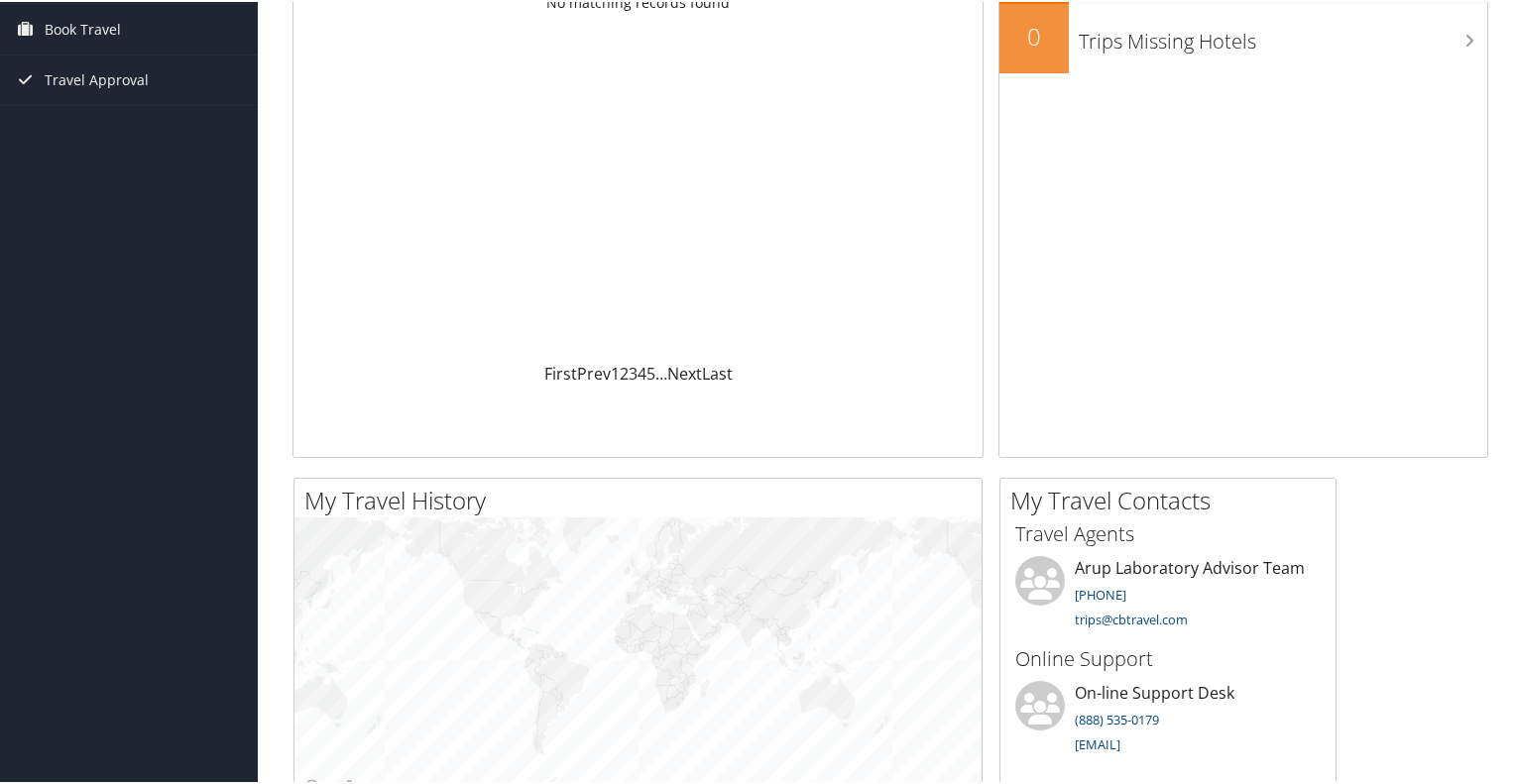 scroll, scrollTop: 0, scrollLeft: 0, axis: both 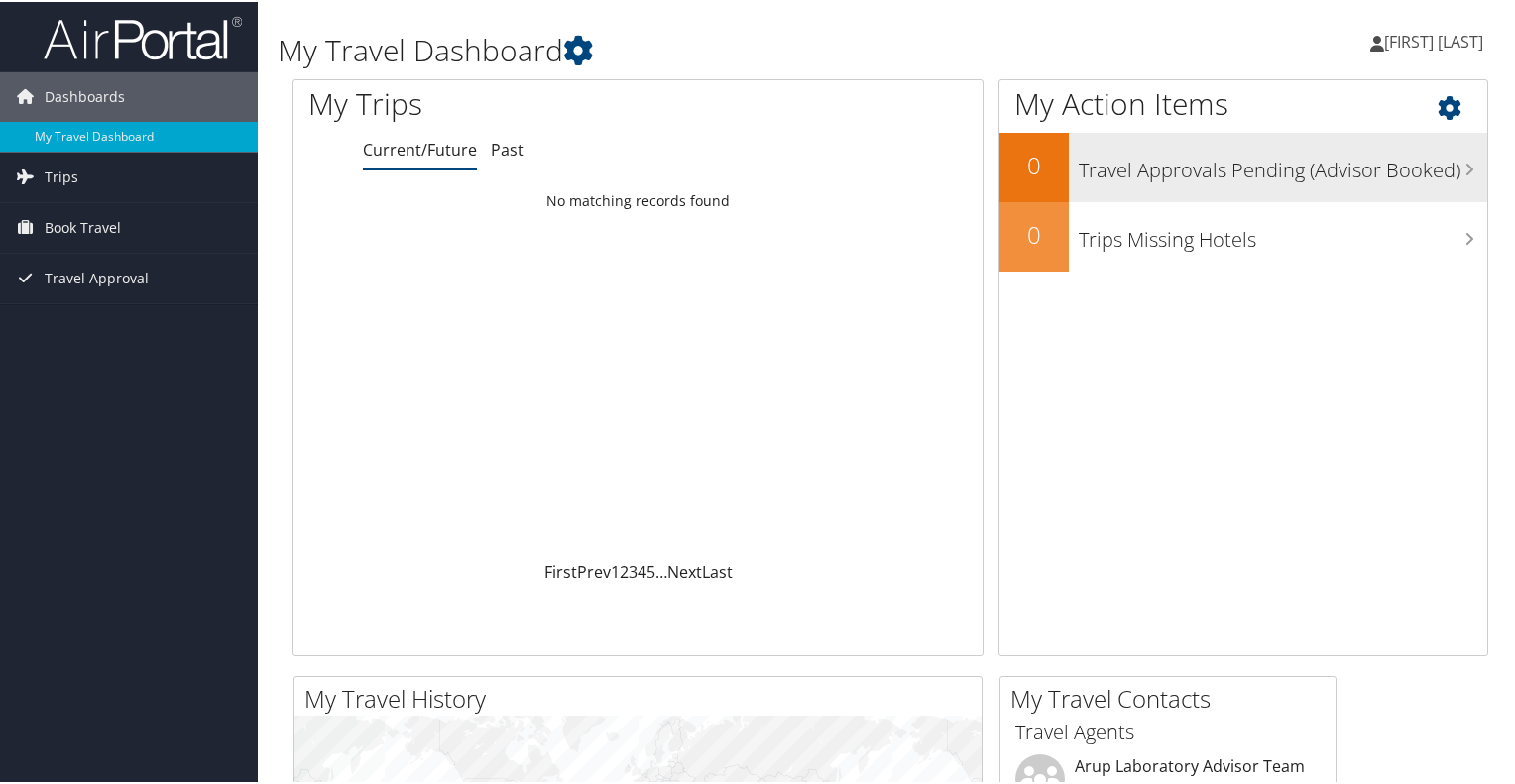 click on "Travel Approvals Pending (Advisor Booked)" at bounding box center [1283, 164] 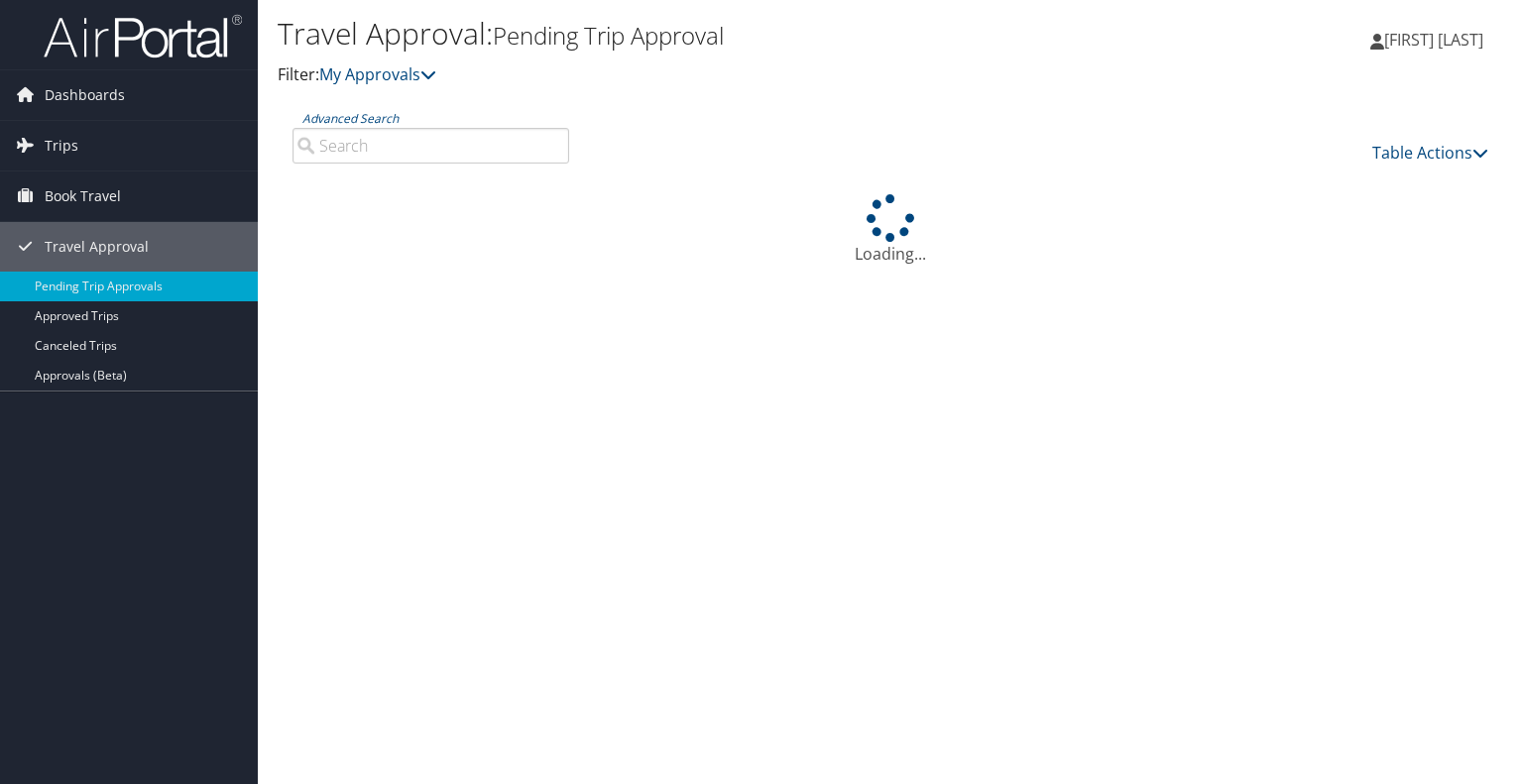 scroll, scrollTop: 0, scrollLeft: 0, axis: both 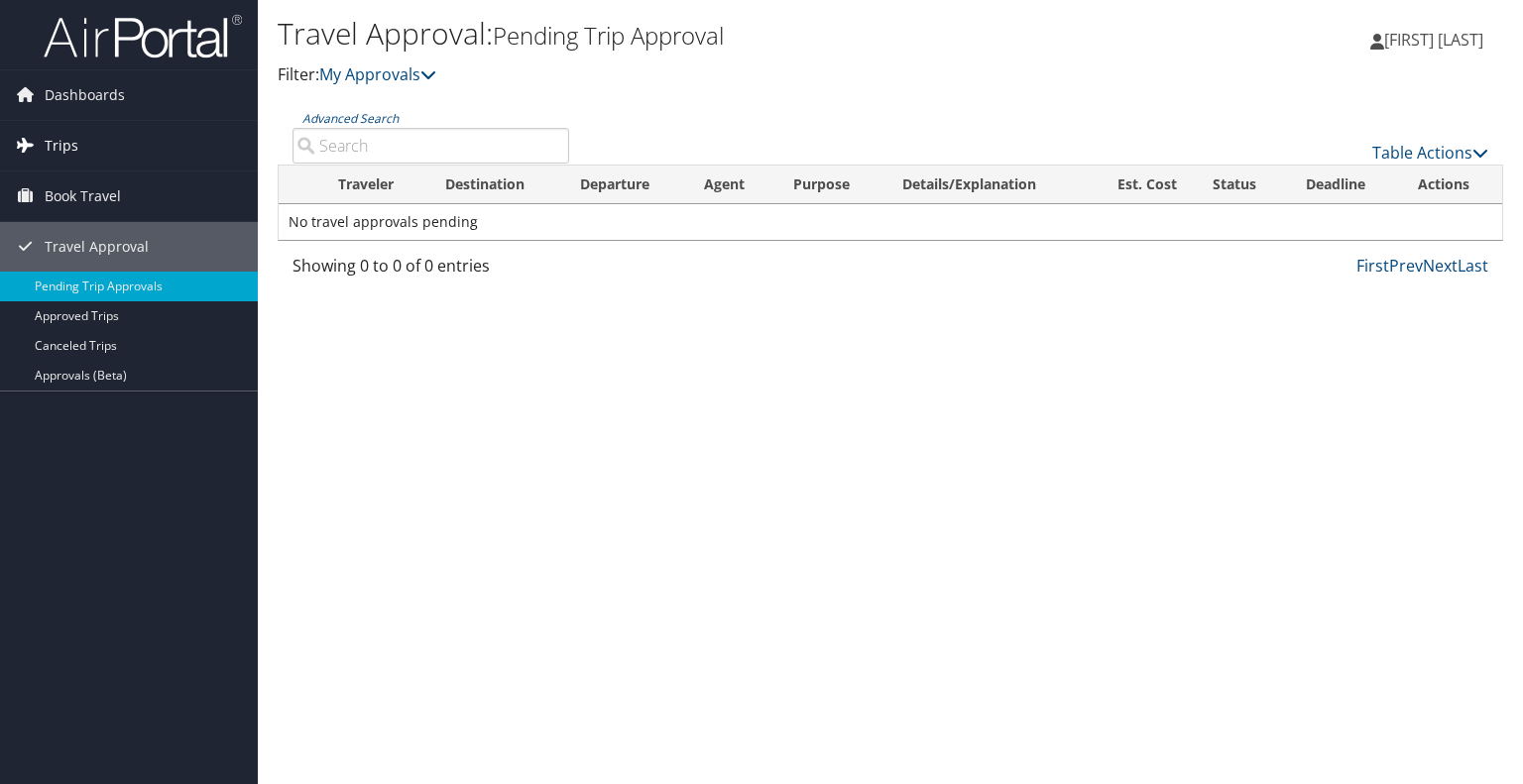 click on "Trips" at bounding box center (129, 146) 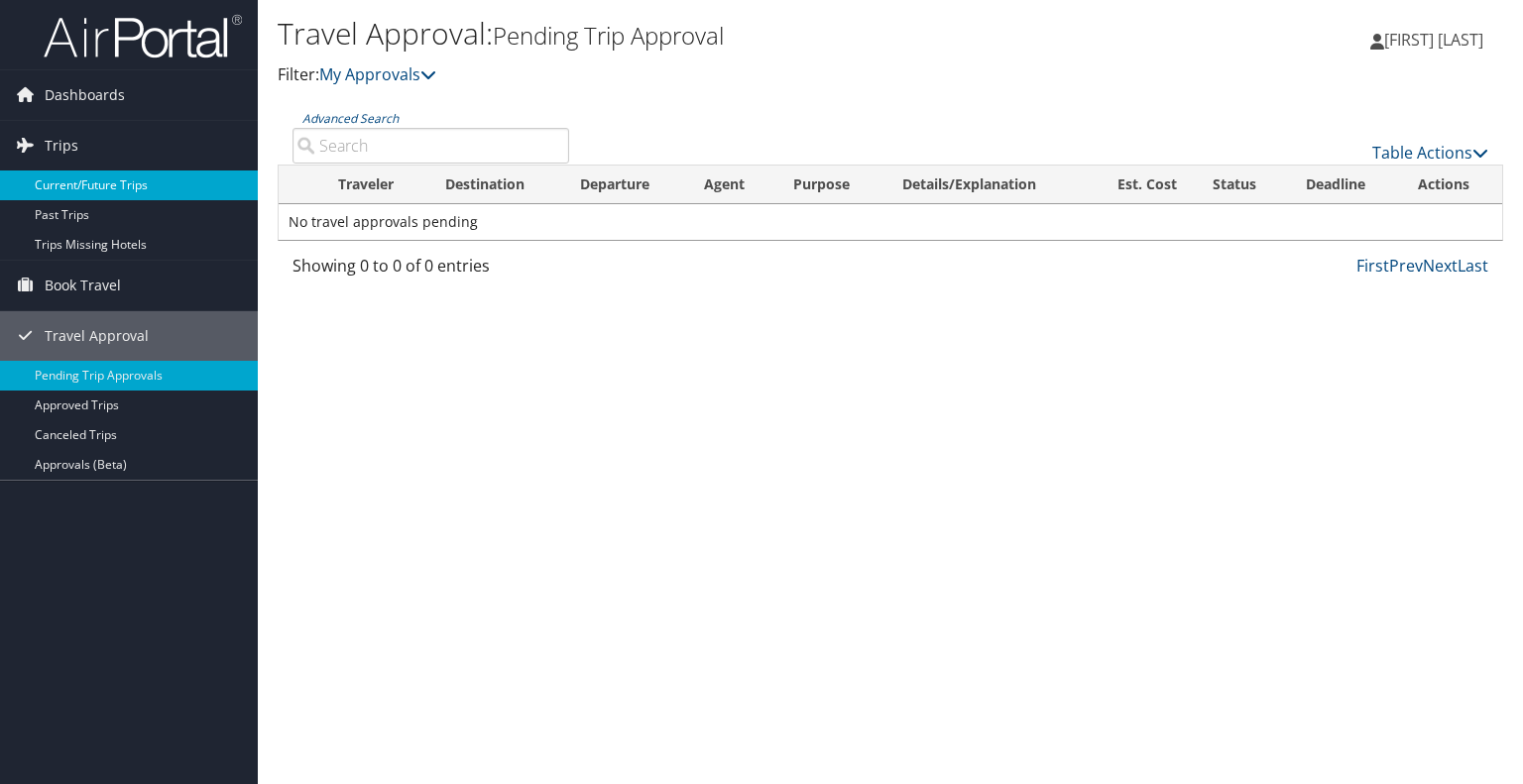 click on "Current/Future Trips" at bounding box center (129, 185) 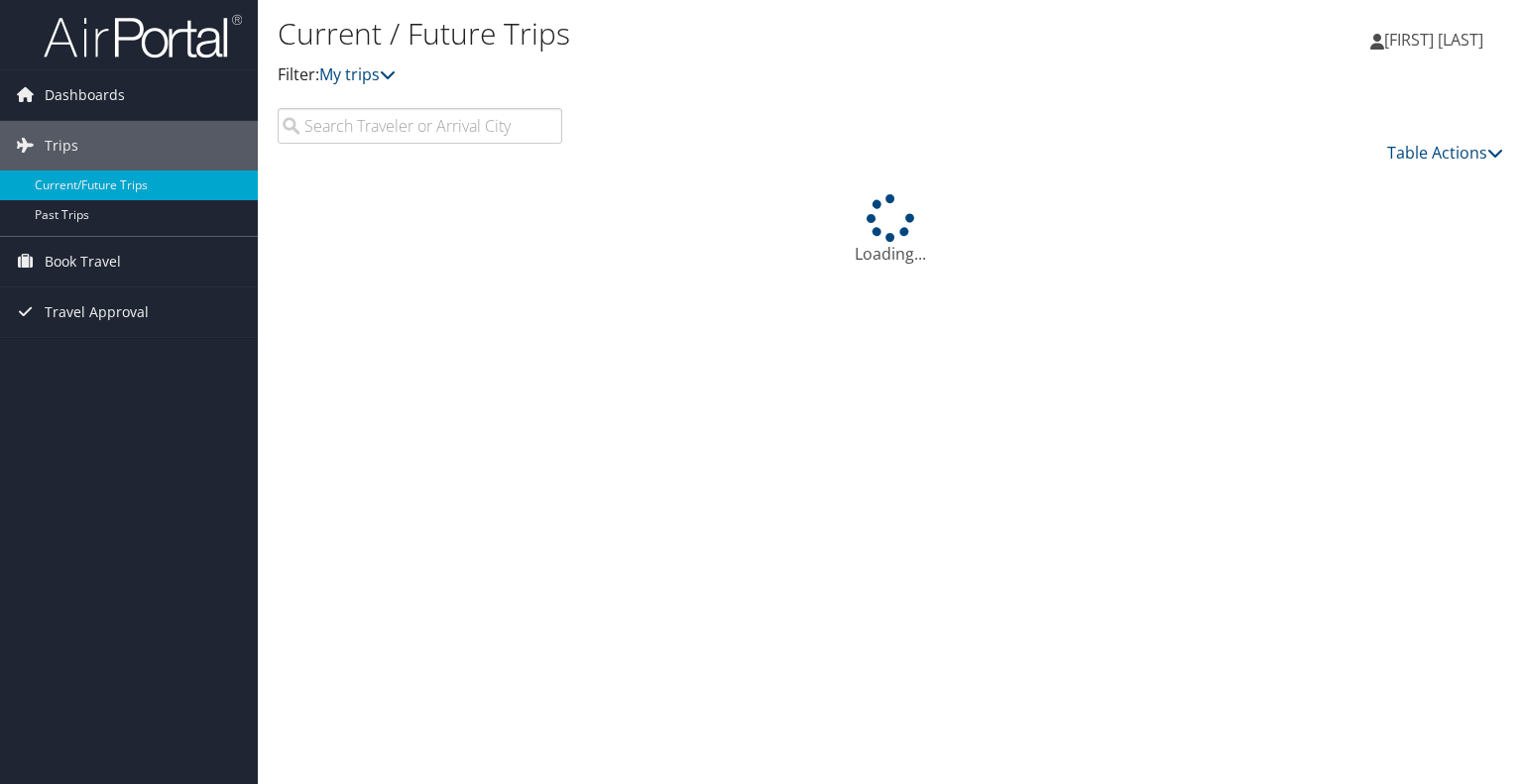 scroll, scrollTop: 0, scrollLeft: 0, axis: both 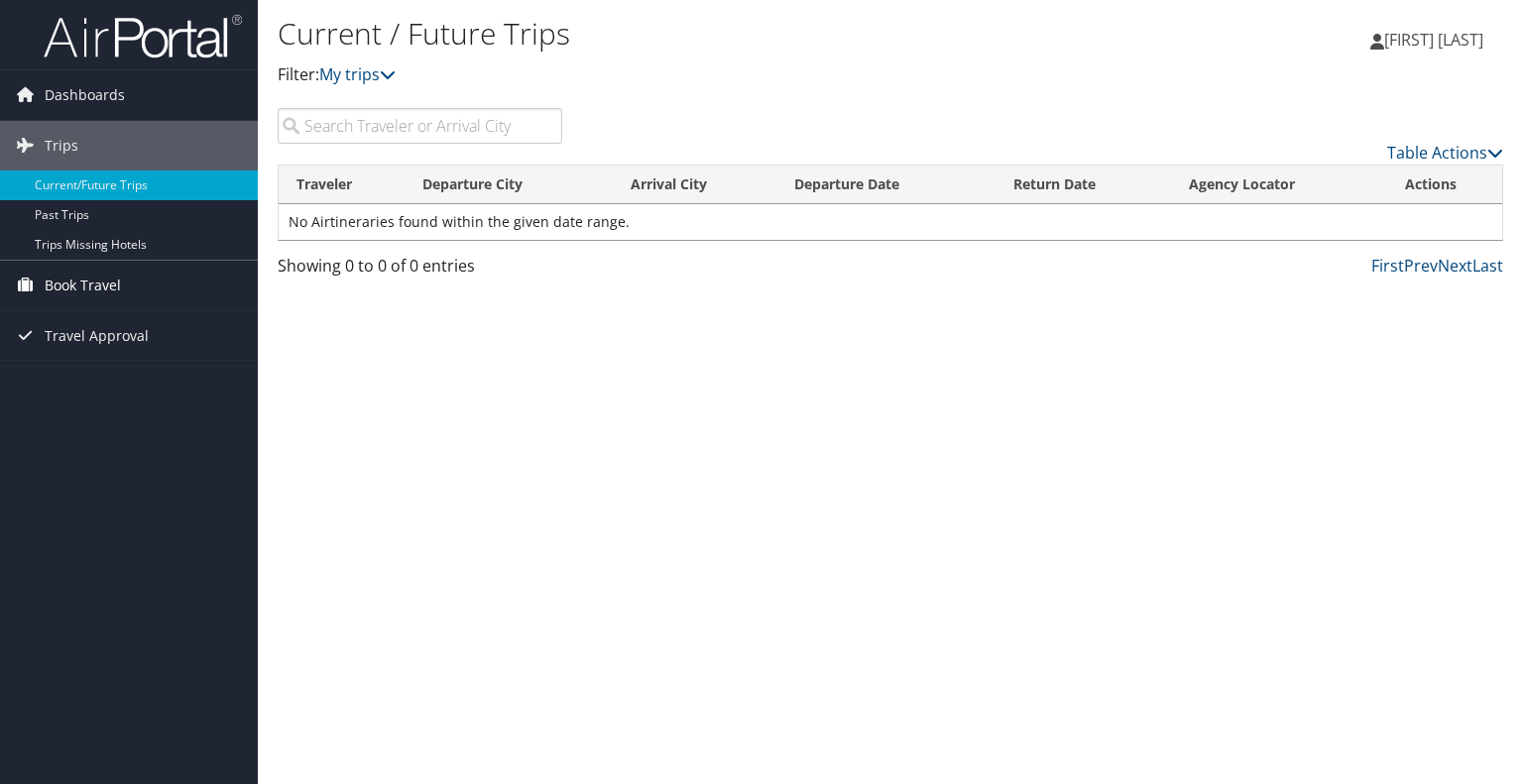 click on "Book Travel" at bounding box center (82, 285) 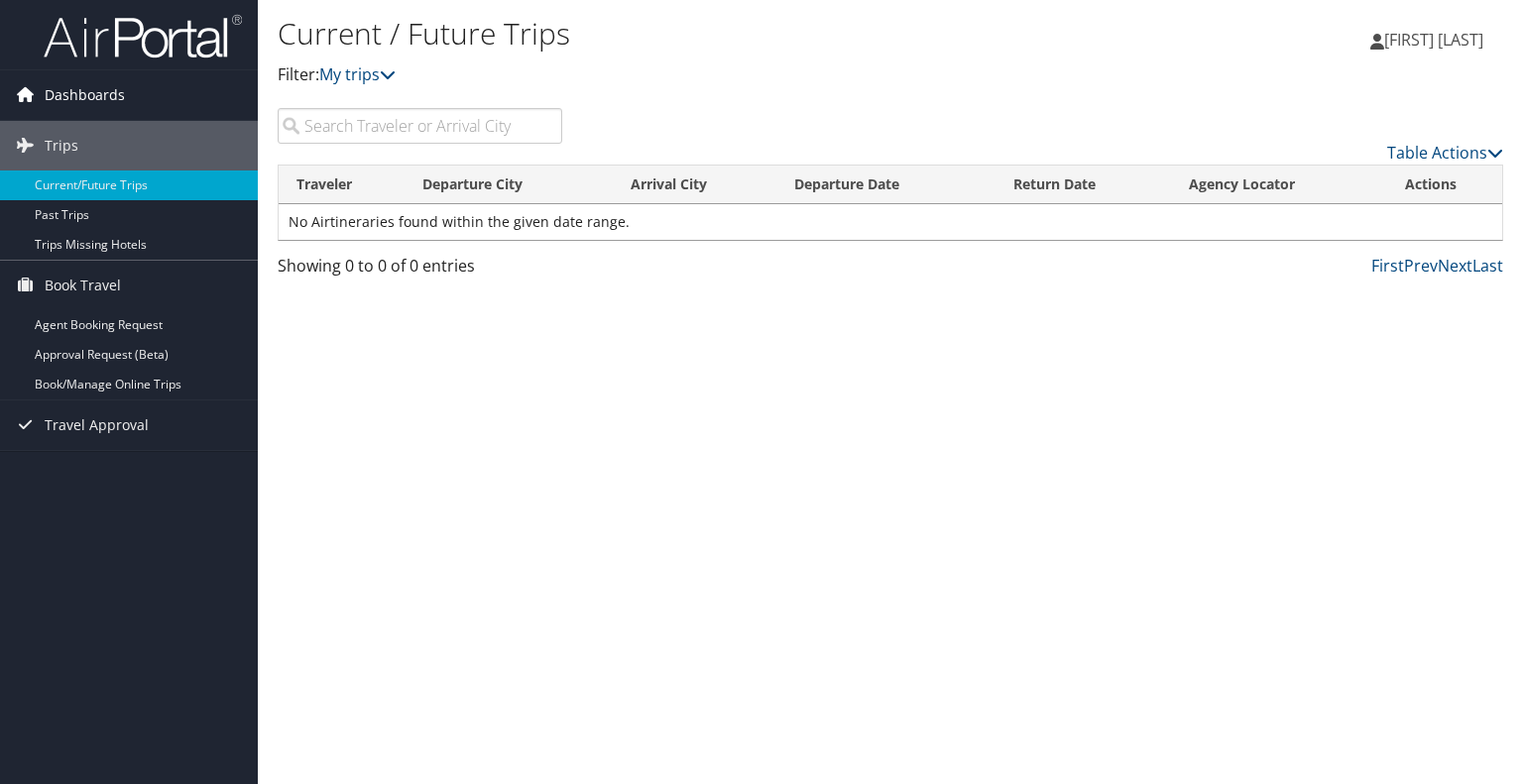 click on "Dashboards" at bounding box center [129, 95] 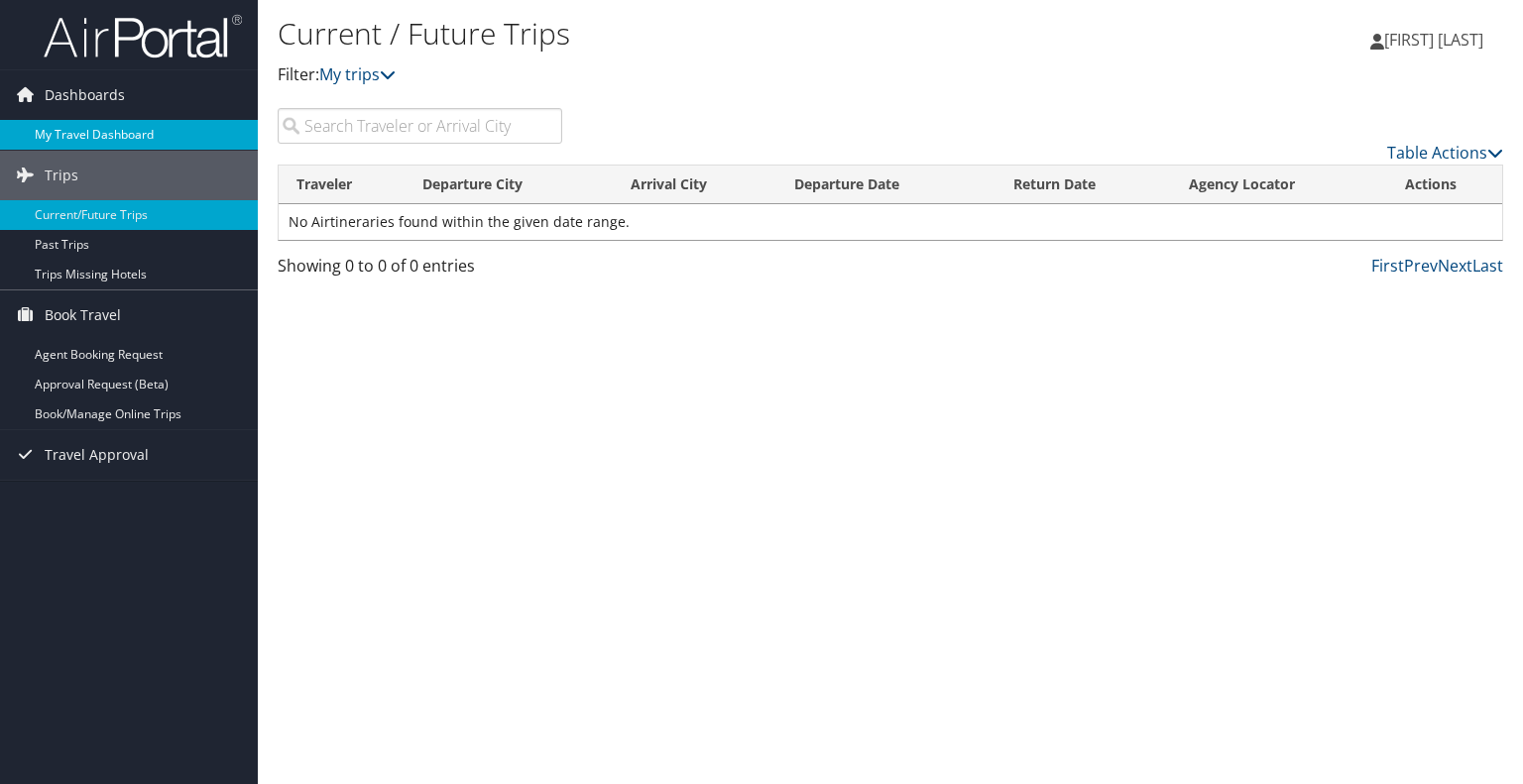 click on "My Travel Dashboard" at bounding box center (129, 135) 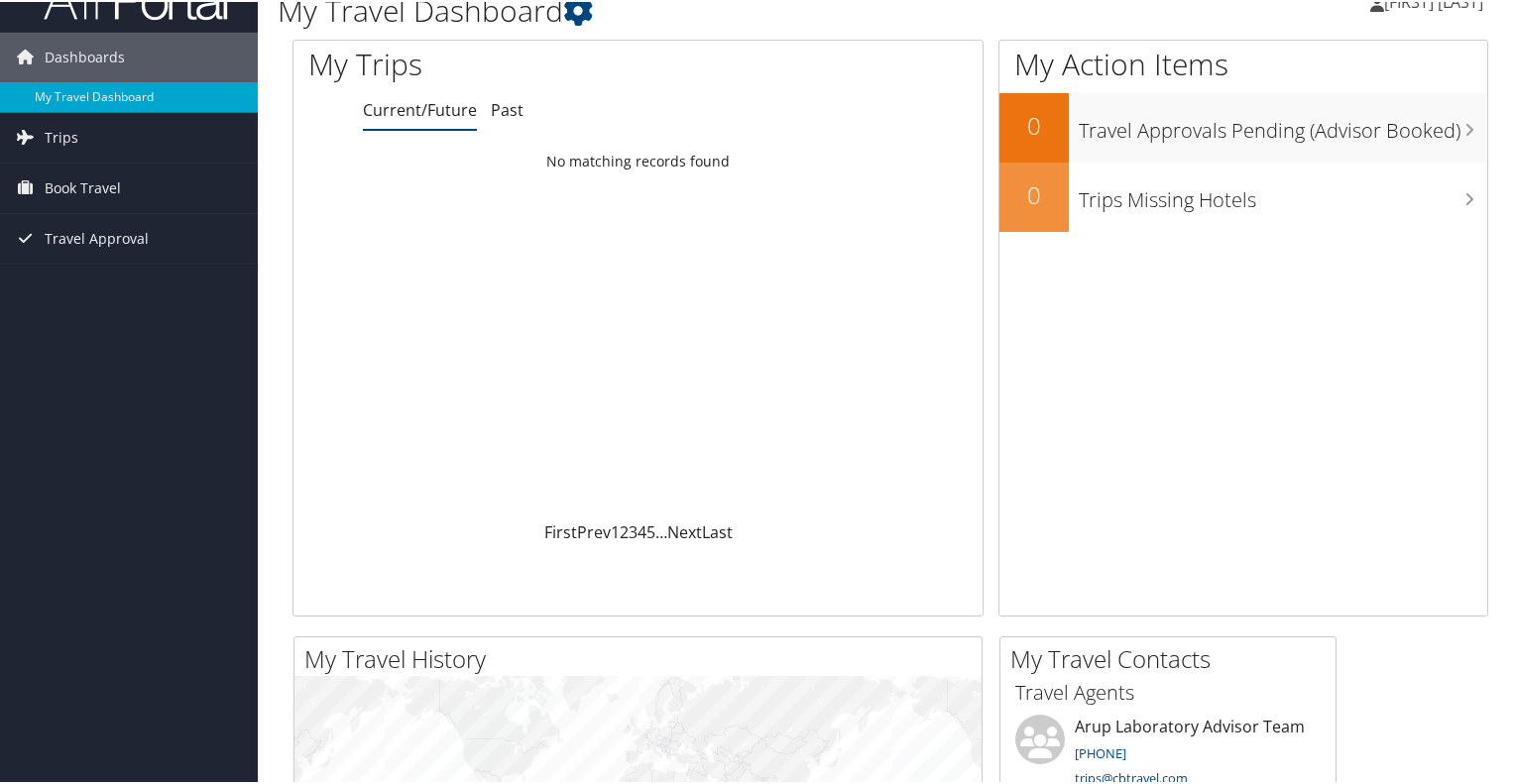 scroll, scrollTop: 0, scrollLeft: 0, axis: both 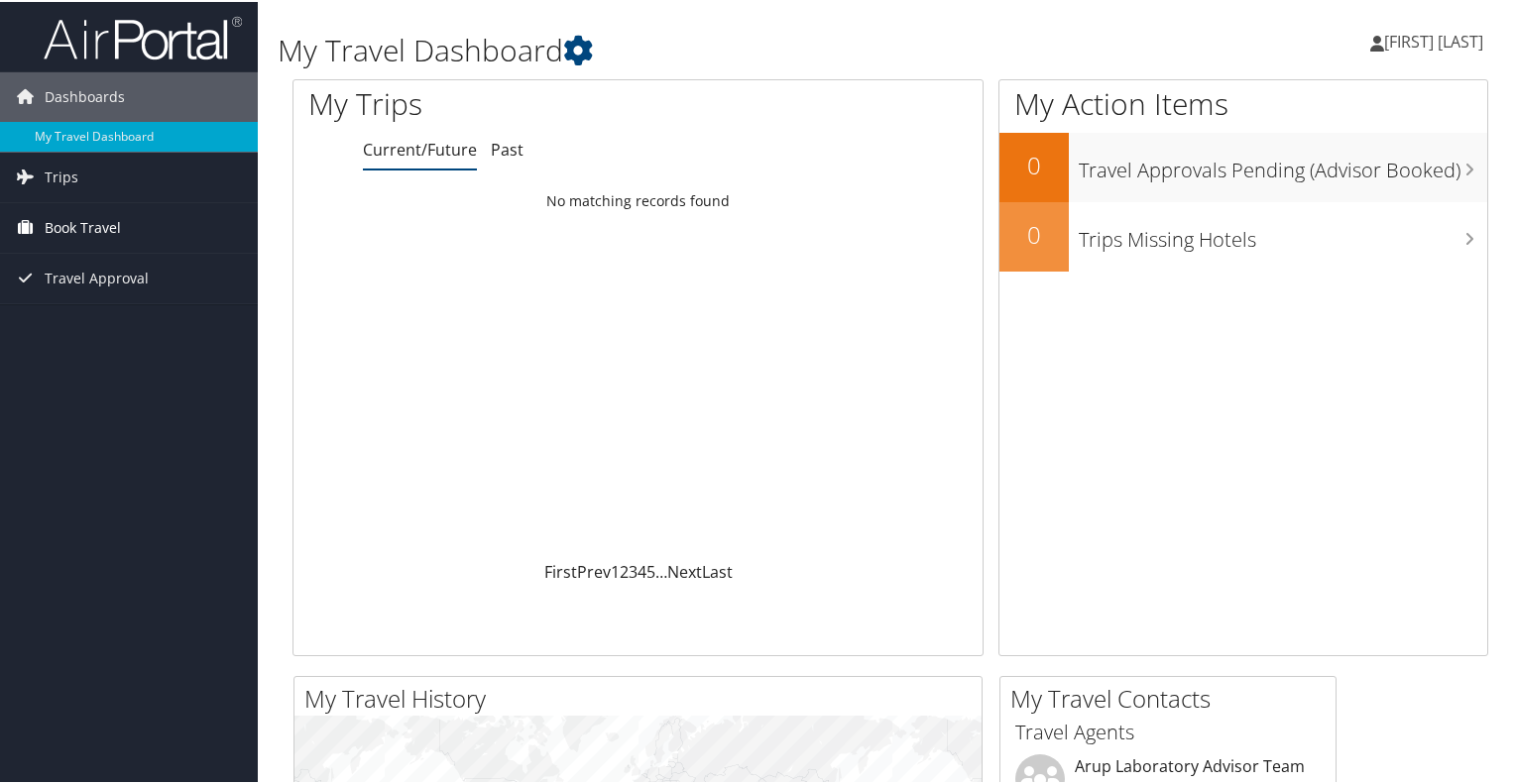 click on "Book Travel" at bounding box center (82, 226) 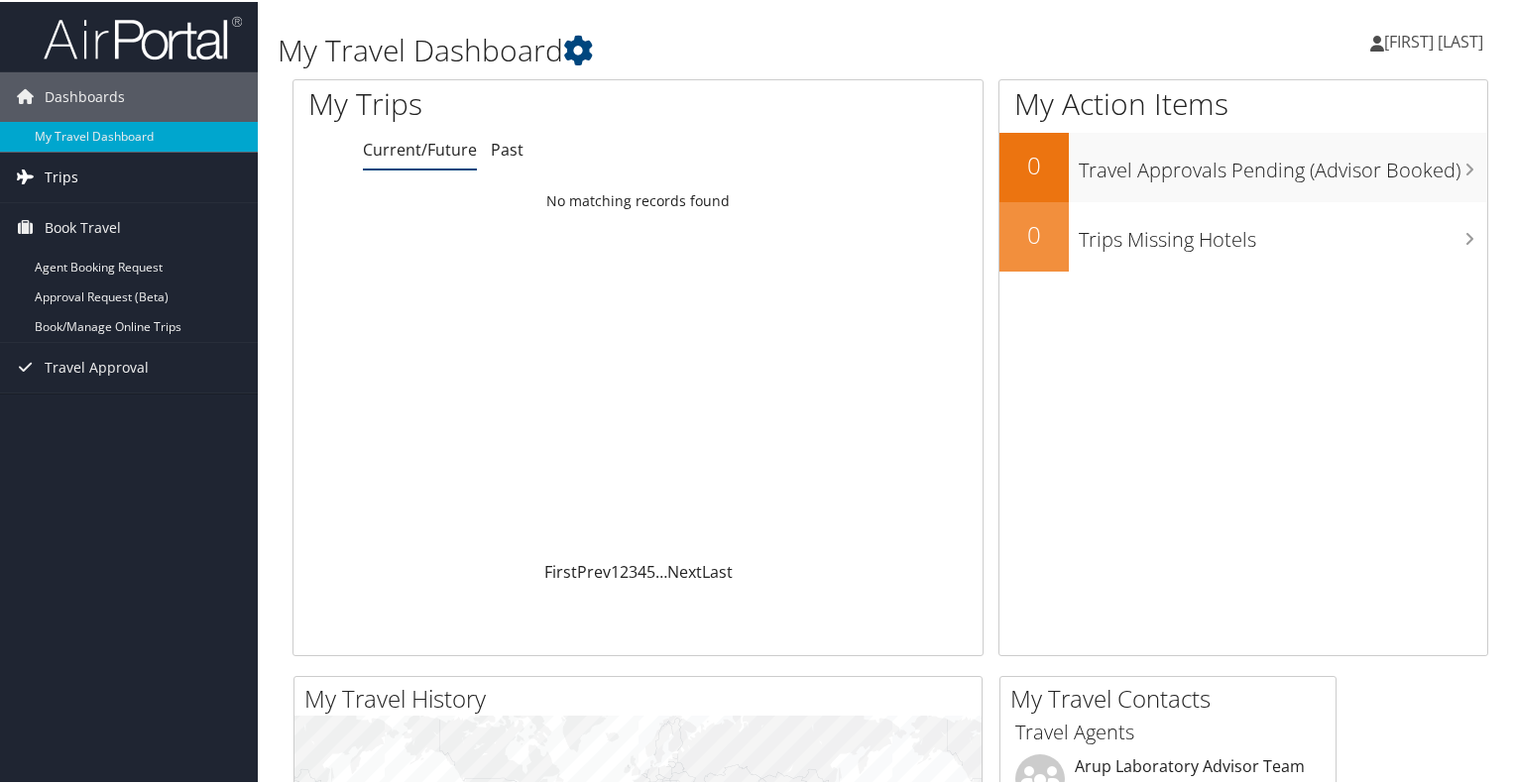 click on "Trips" at bounding box center [61, 175] 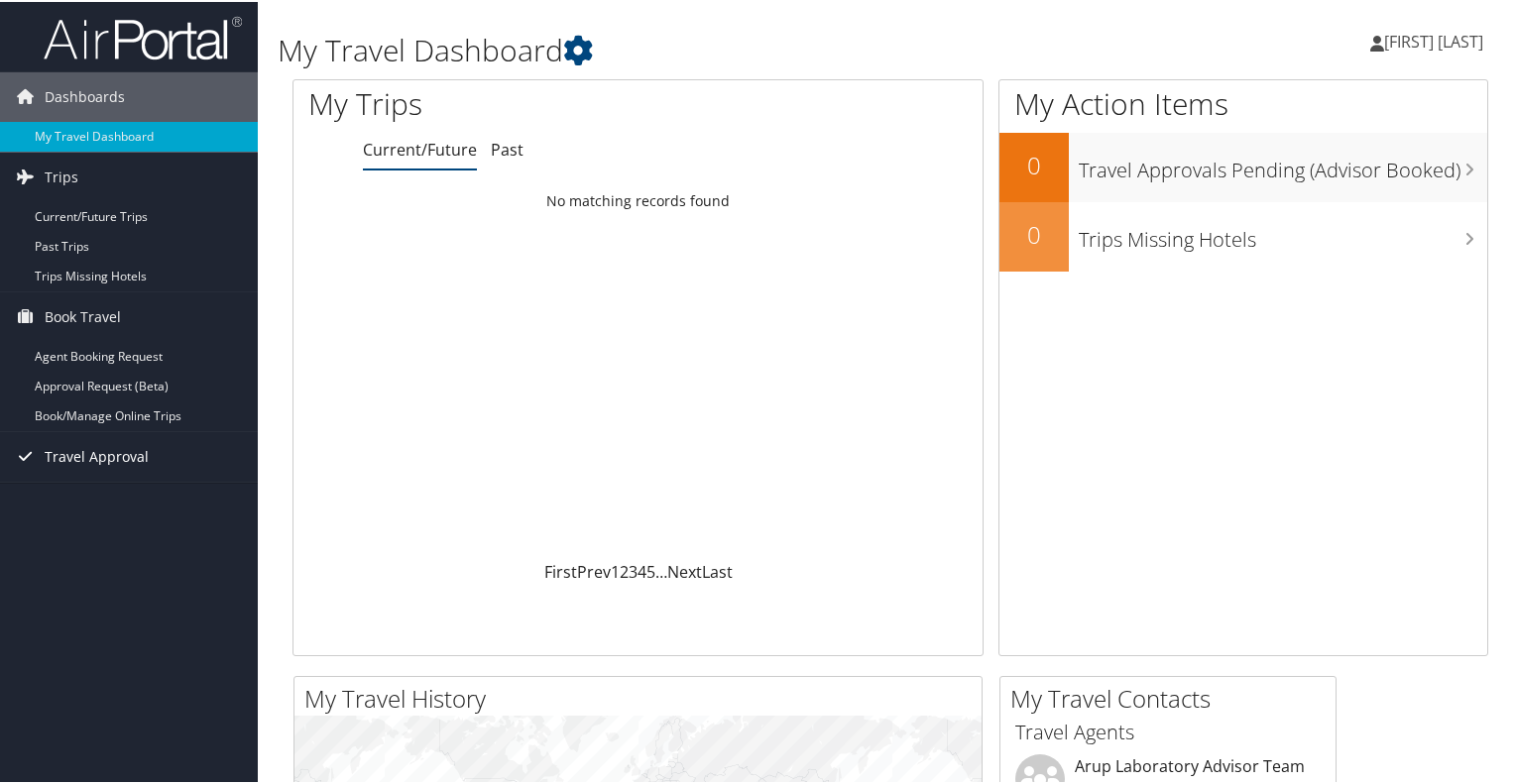 click on "Travel Approval" at bounding box center [96, 455] 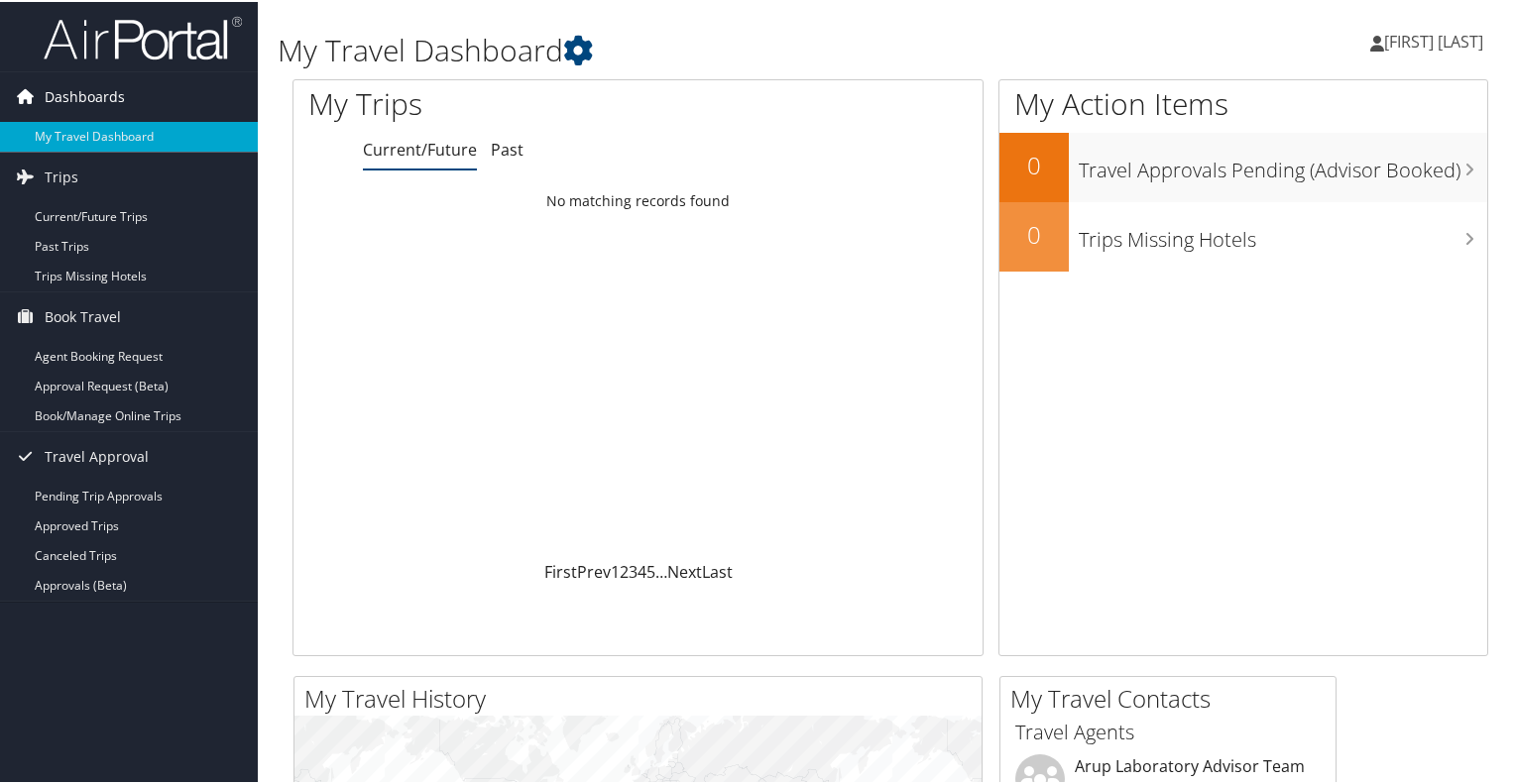 click on "Dashboards" at bounding box center (84, 95) 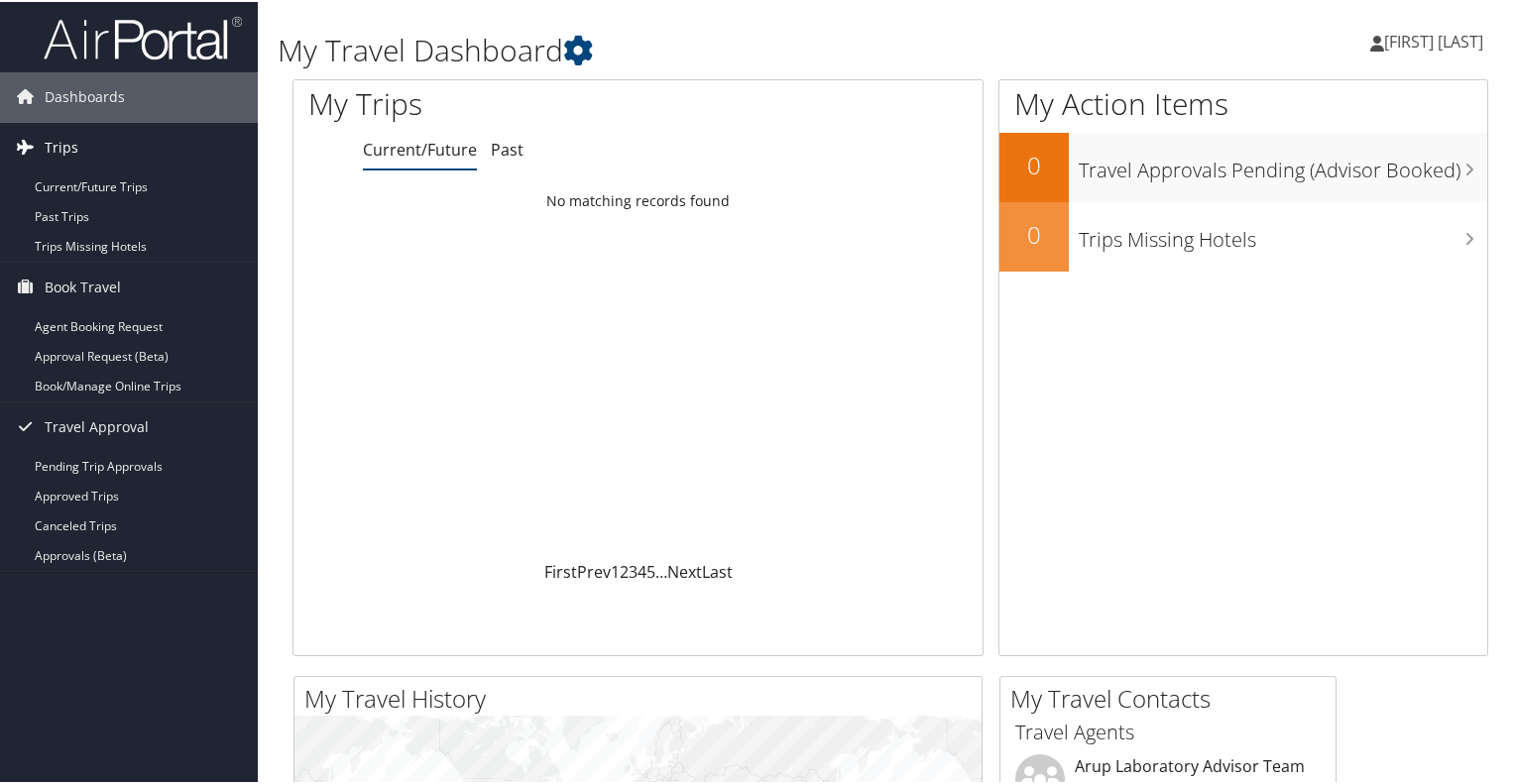 click on "Trips" at bounding box center (61, 146) 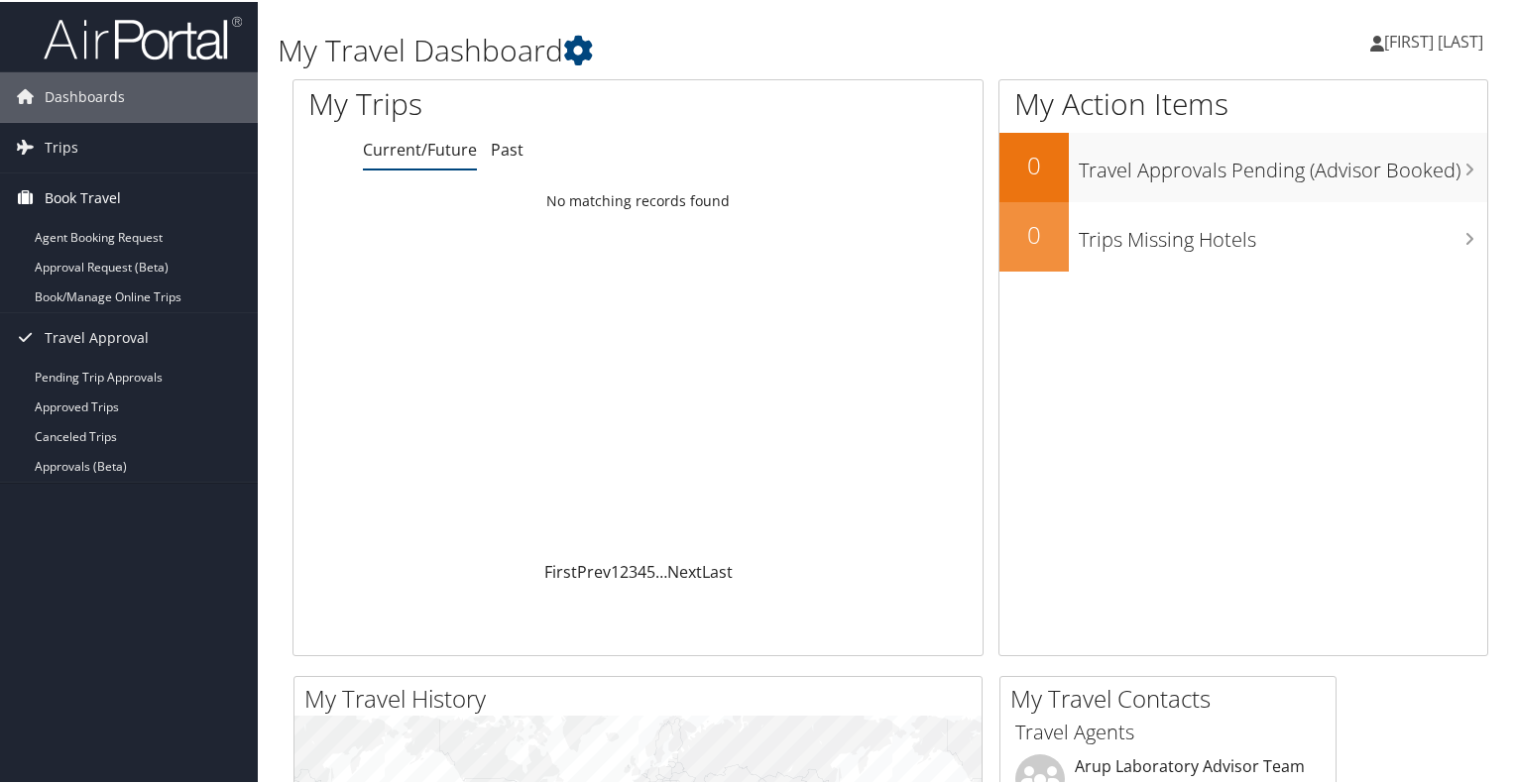 click on "Book Travel" at bounding box center [82, 196] 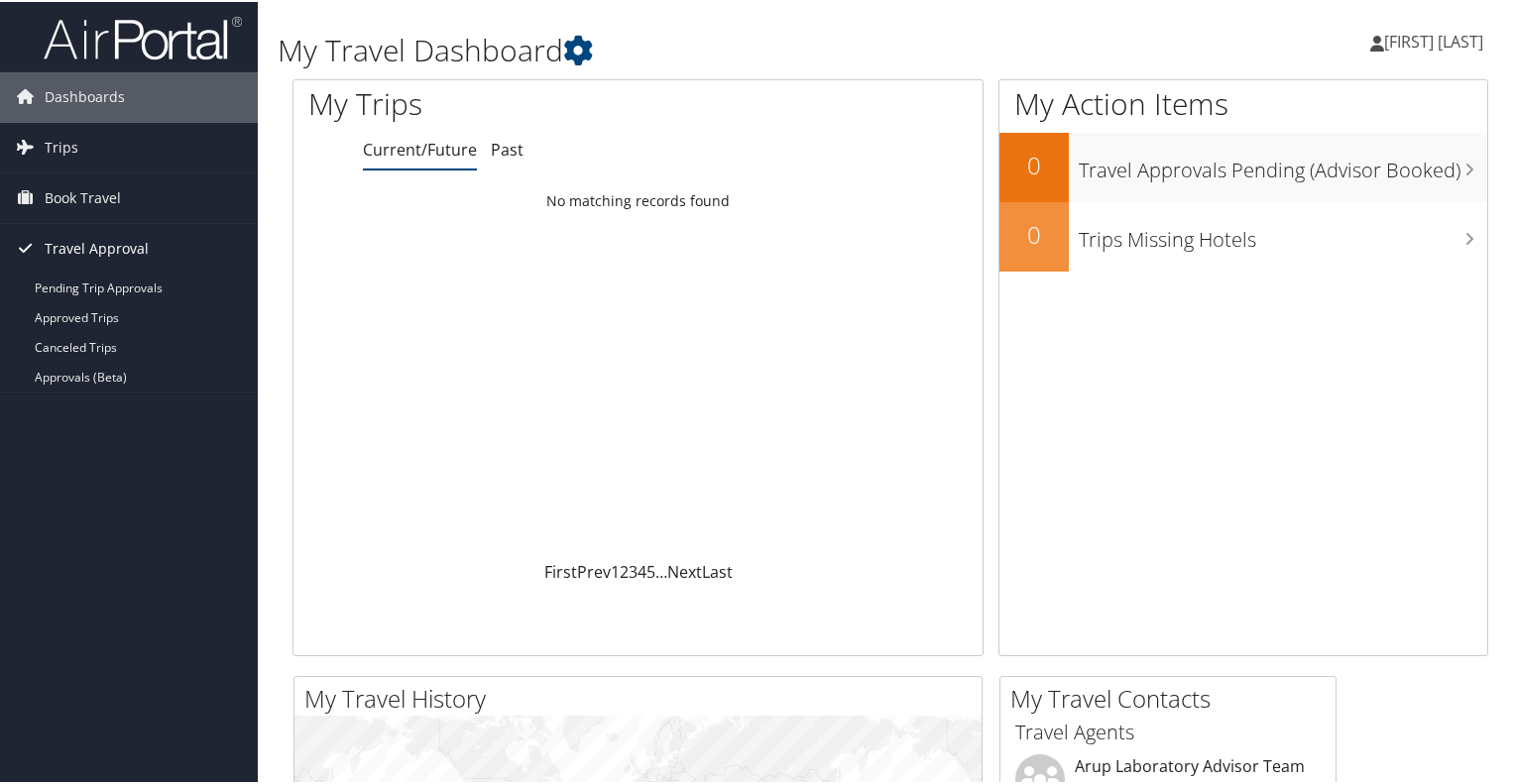 click on "Travel Approval" at bounding box center (96, 247) 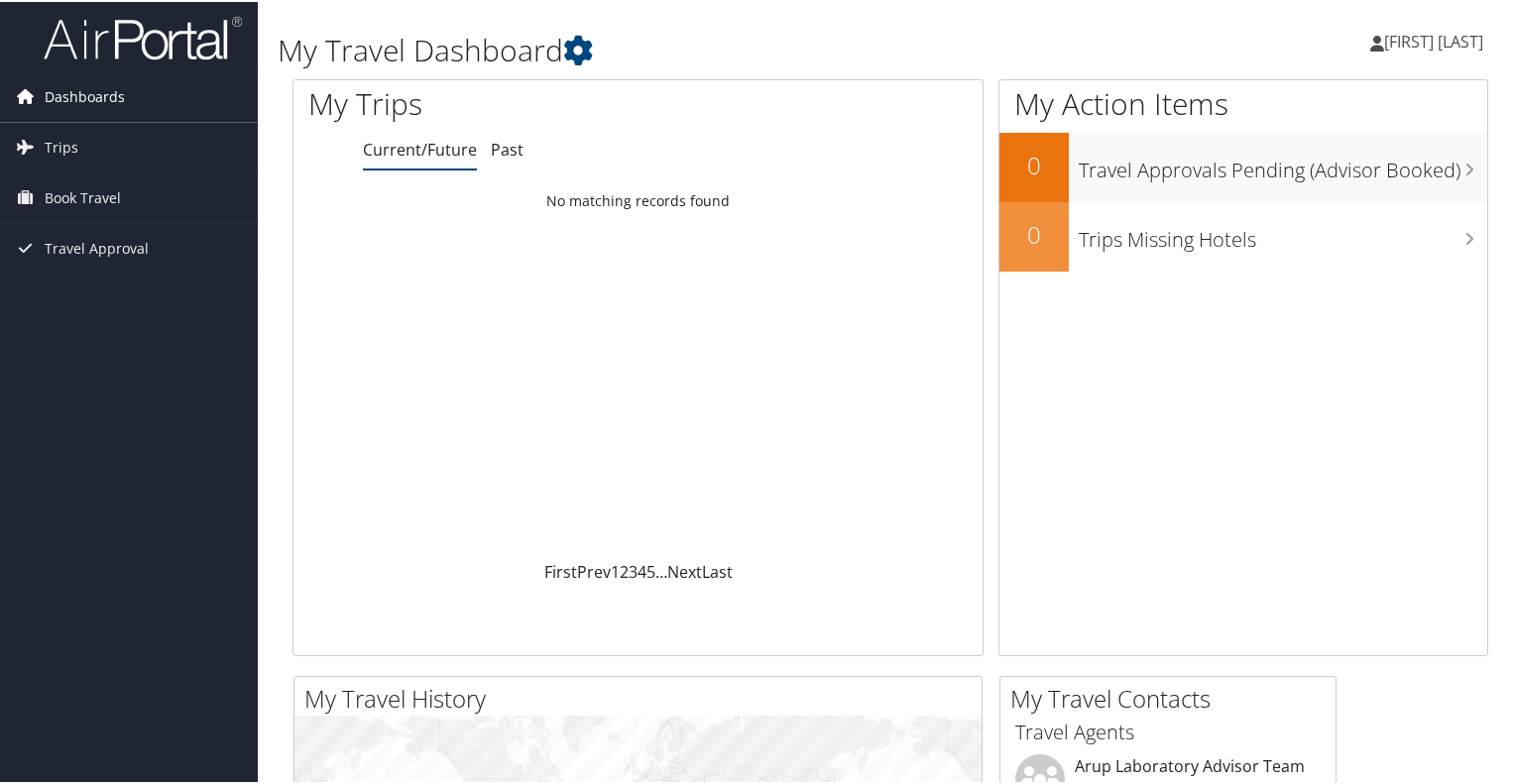 click on "Dashboards" at bounding box center (84, 95) 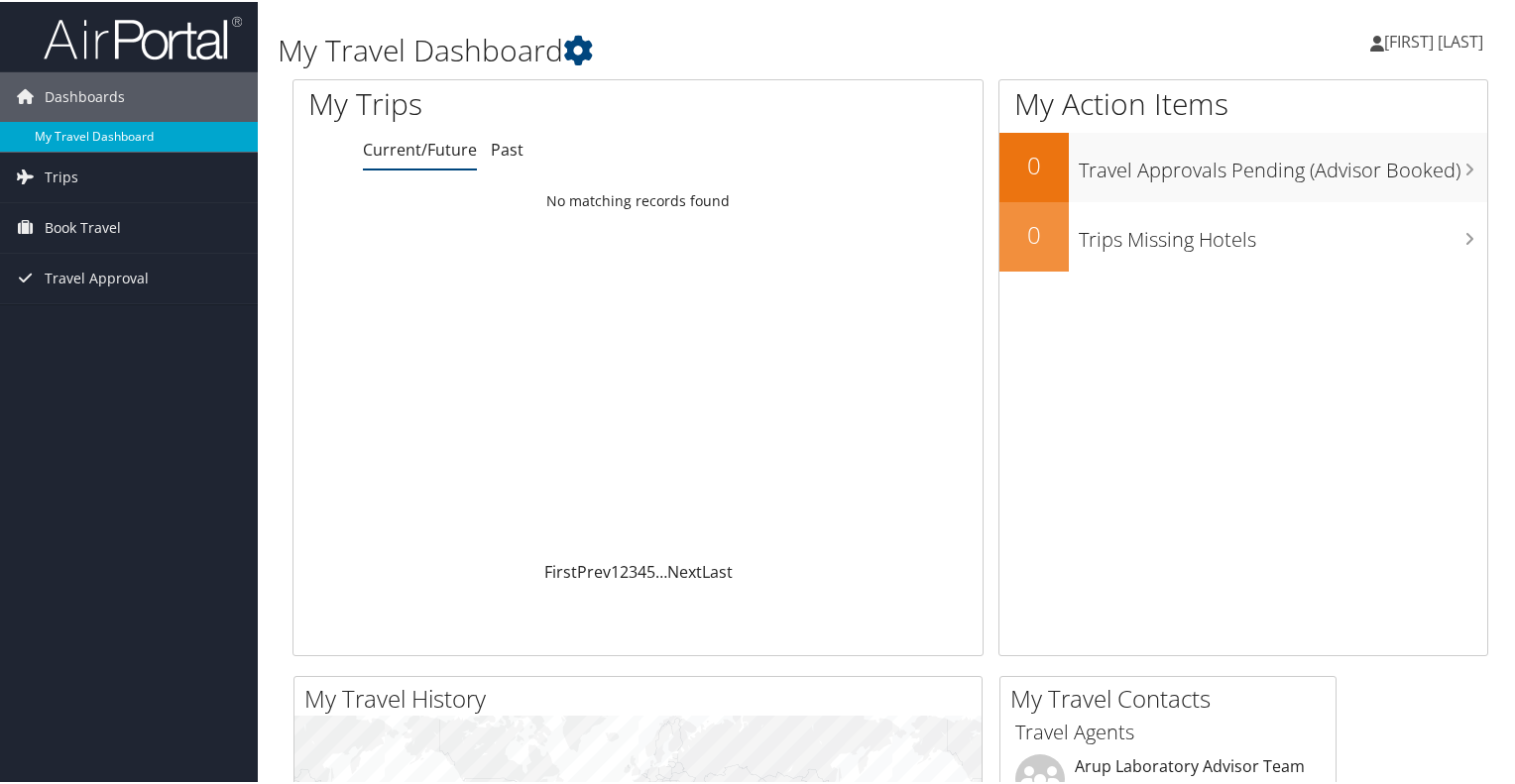 click on "My Travel Dashboard" at bounding box center [129, 135] 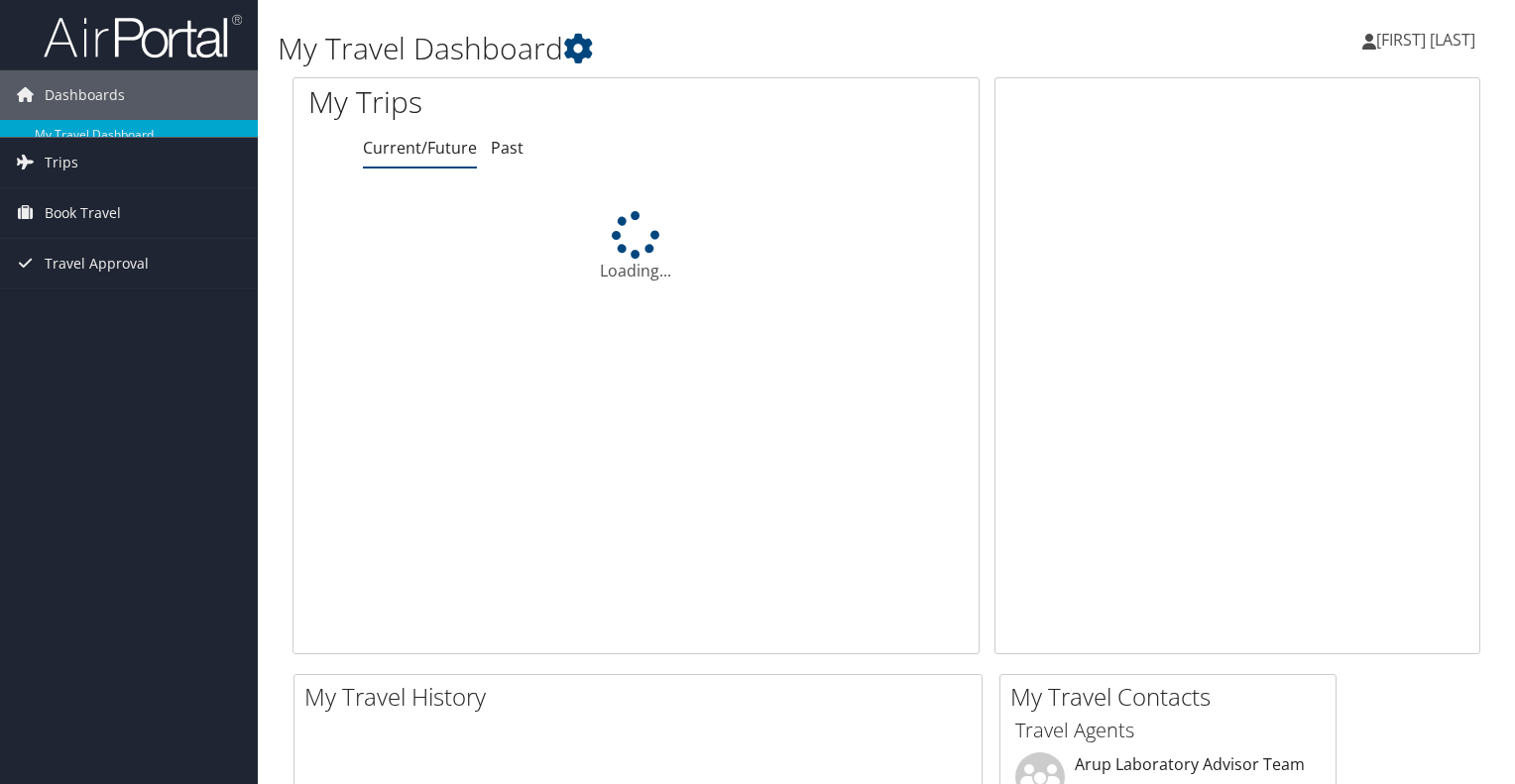 scroll, scrollTop: 0, scrollLeft: 0, axis: both 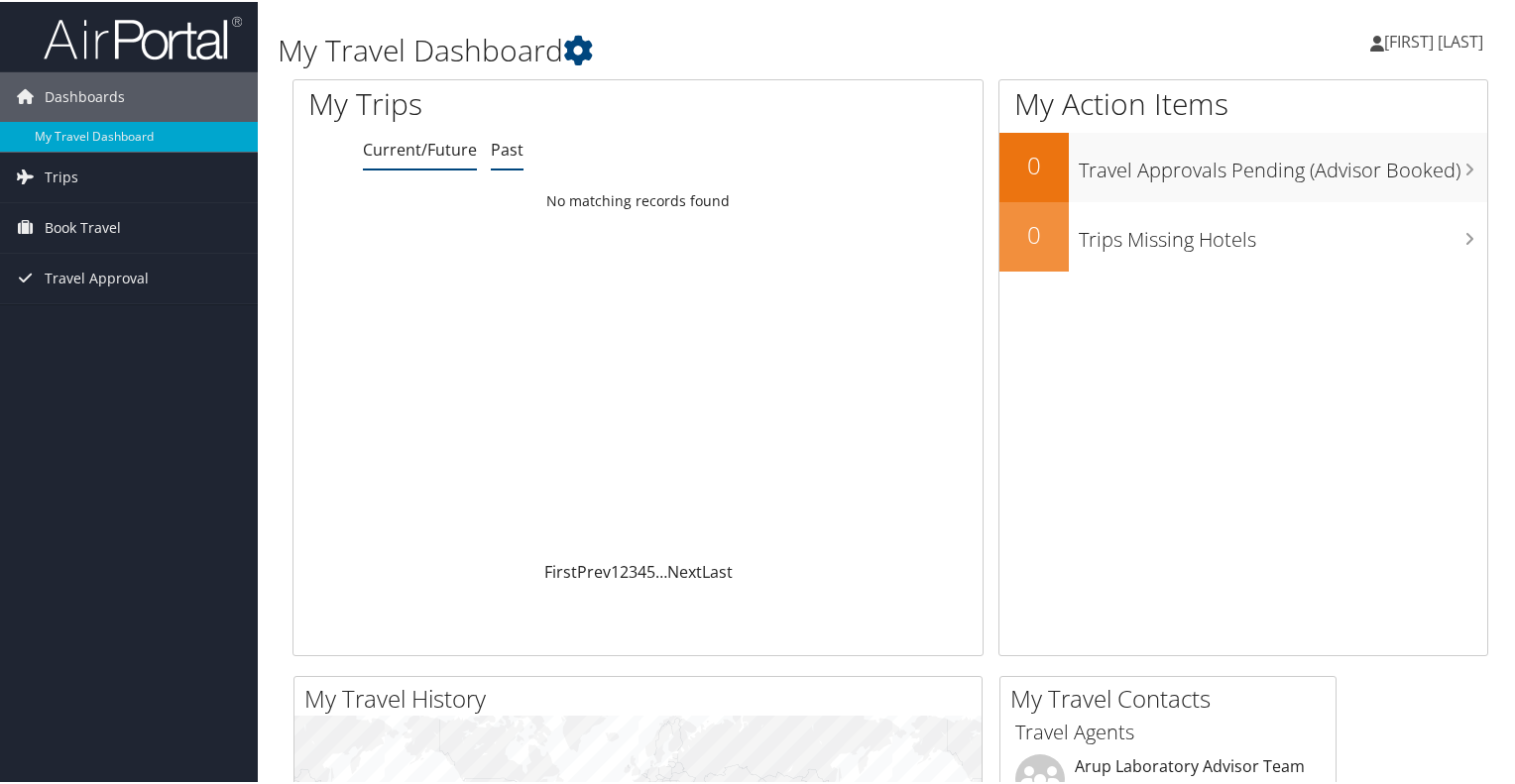 click on "Past" at bounding box center [507, 148] 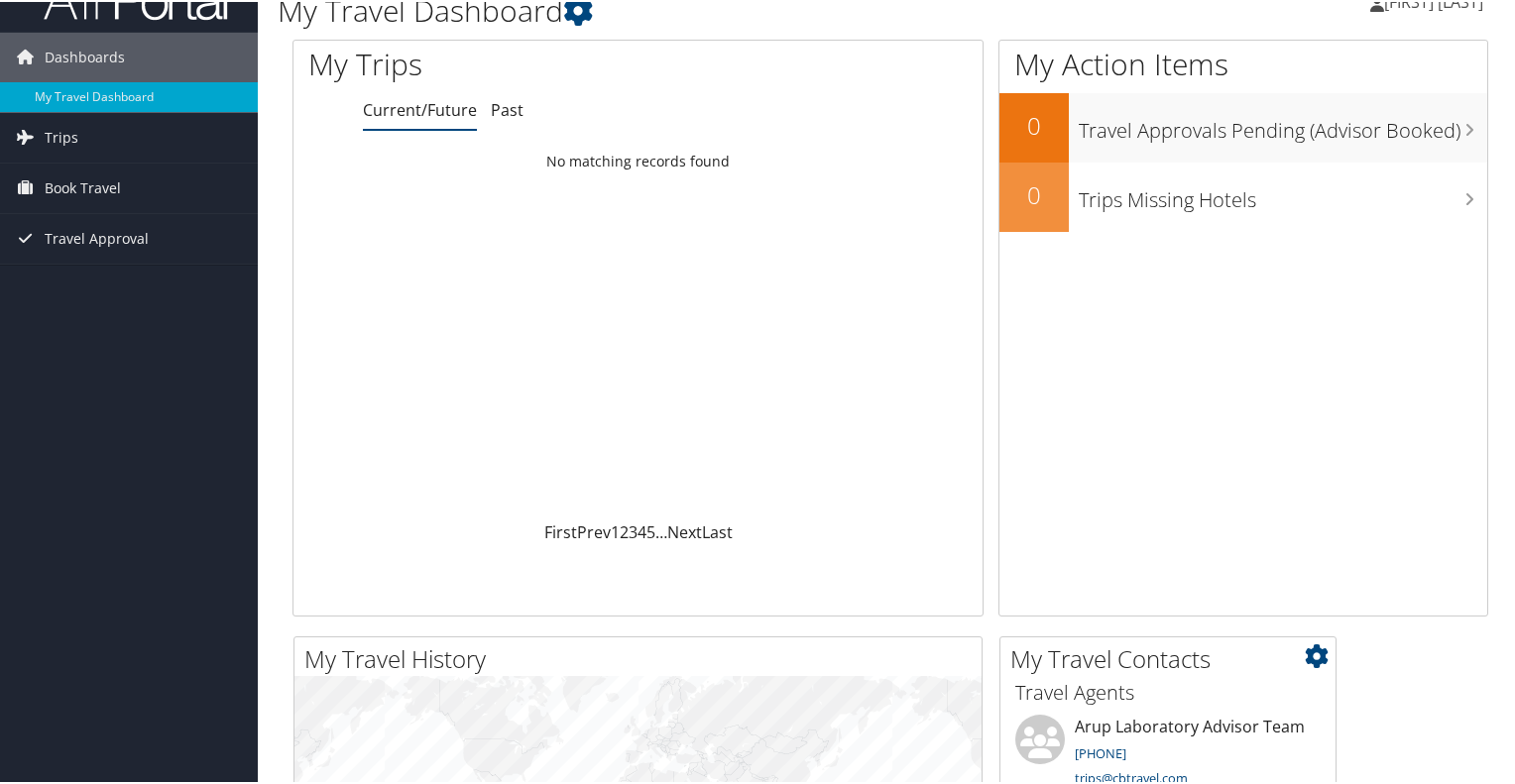 scroll, scrollTop: 0, scrollLeft: 0, axis: both 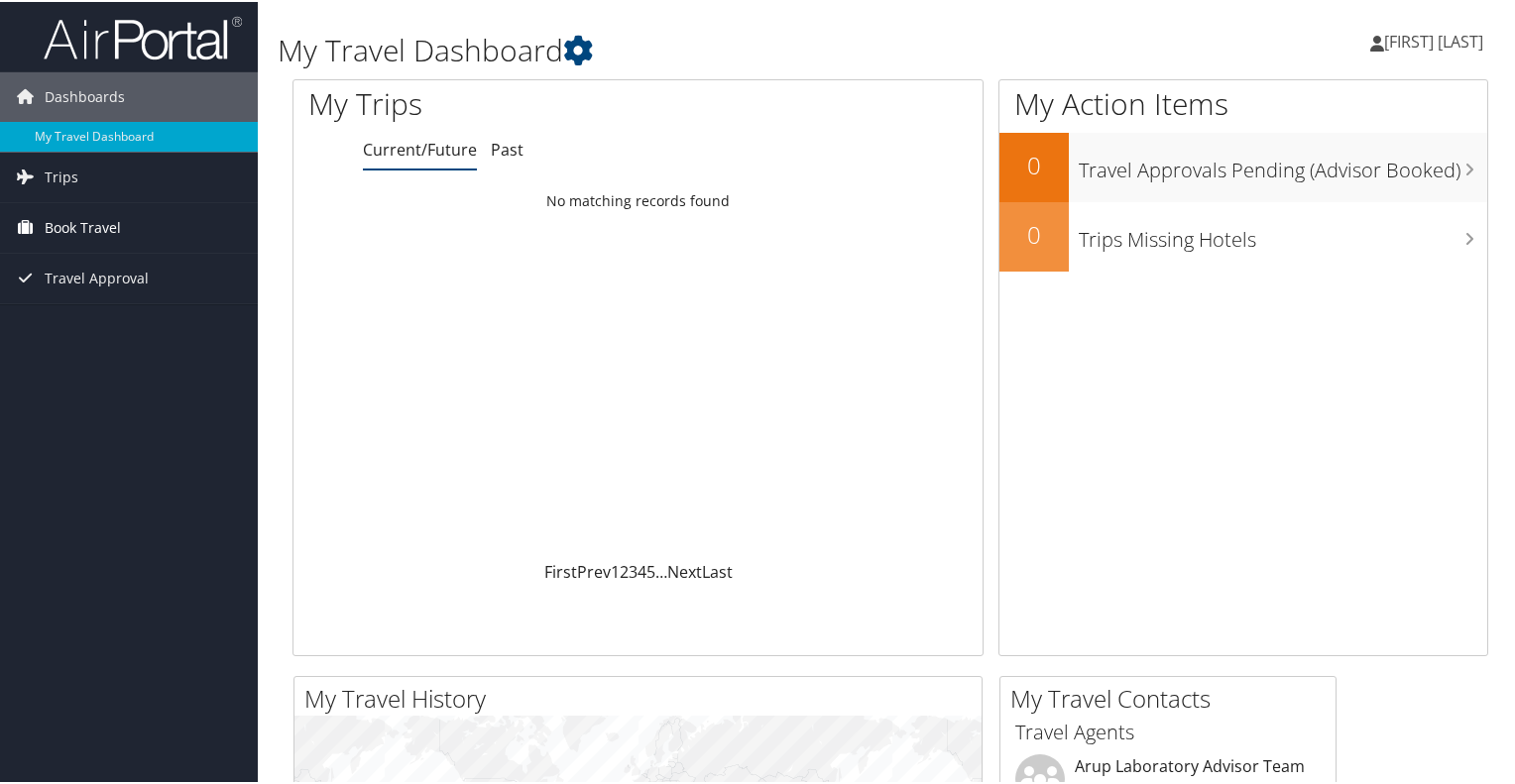 click on "Book Travel" at bounding box center [82, 226] 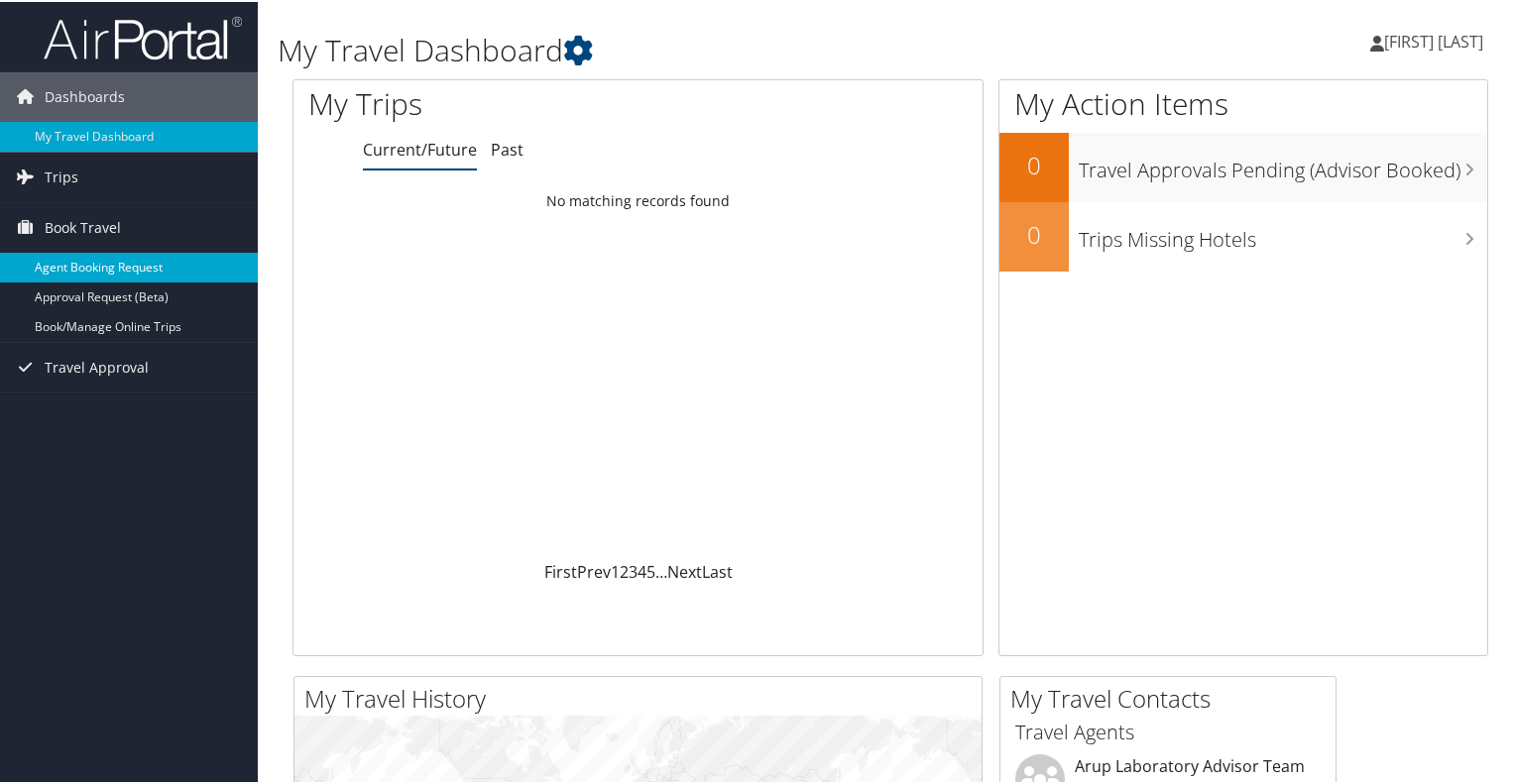 click on "Agent Booking Request" at bounding box center (129, 266) 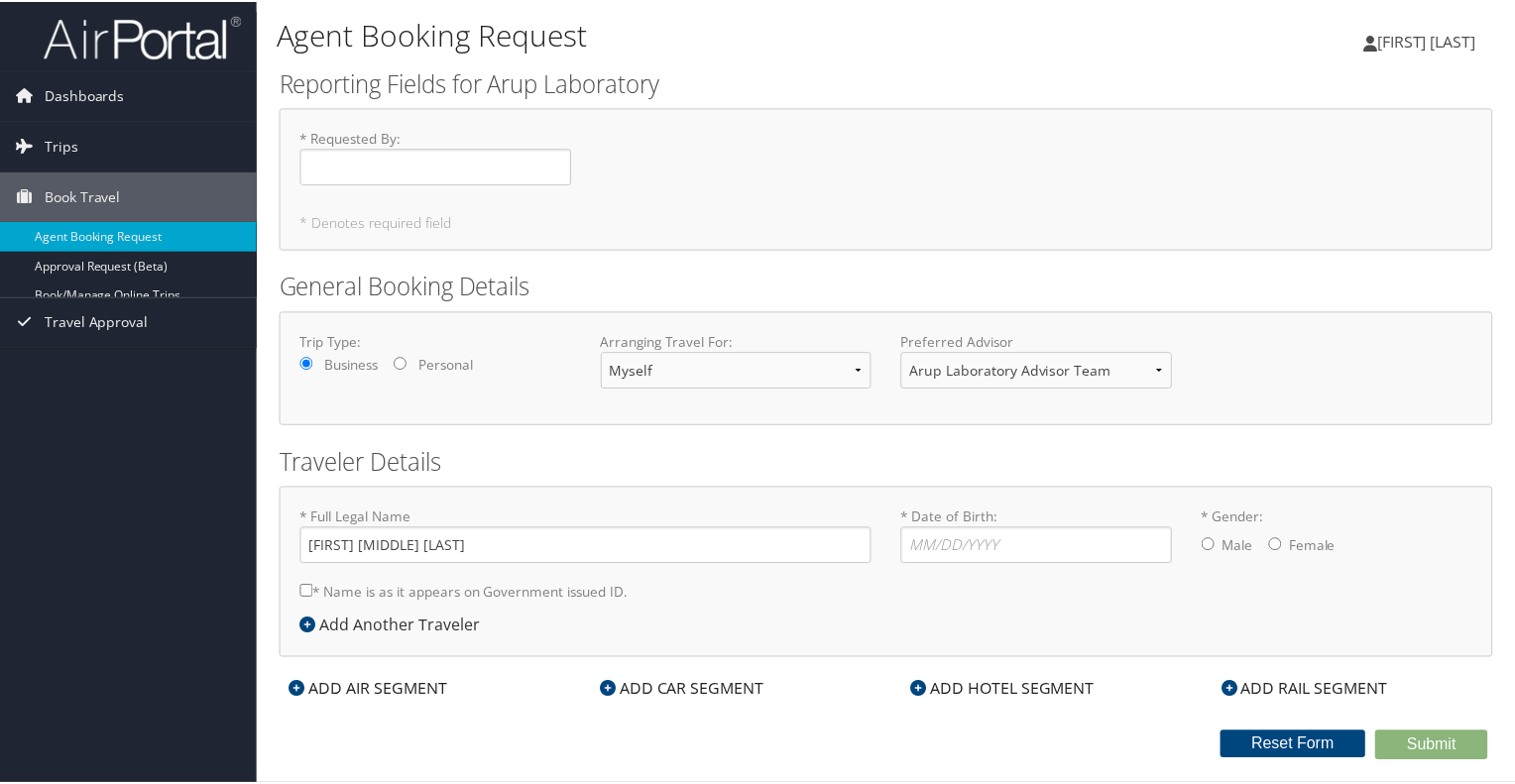 scroll, scrollTop: 0, scrollLeft: 0, axis: both 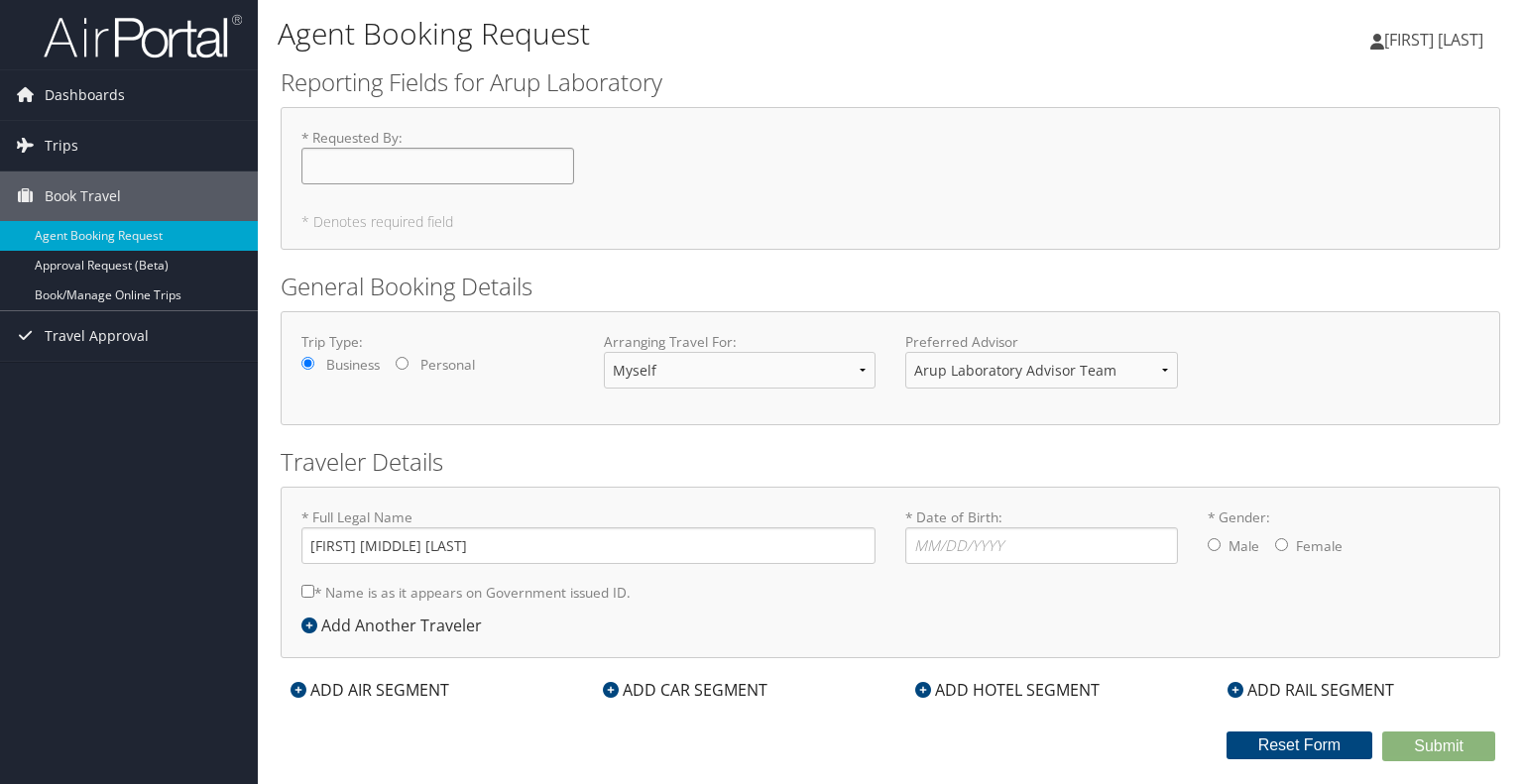 click on "*   Requested By : Required" at bounding box center (437, 166) 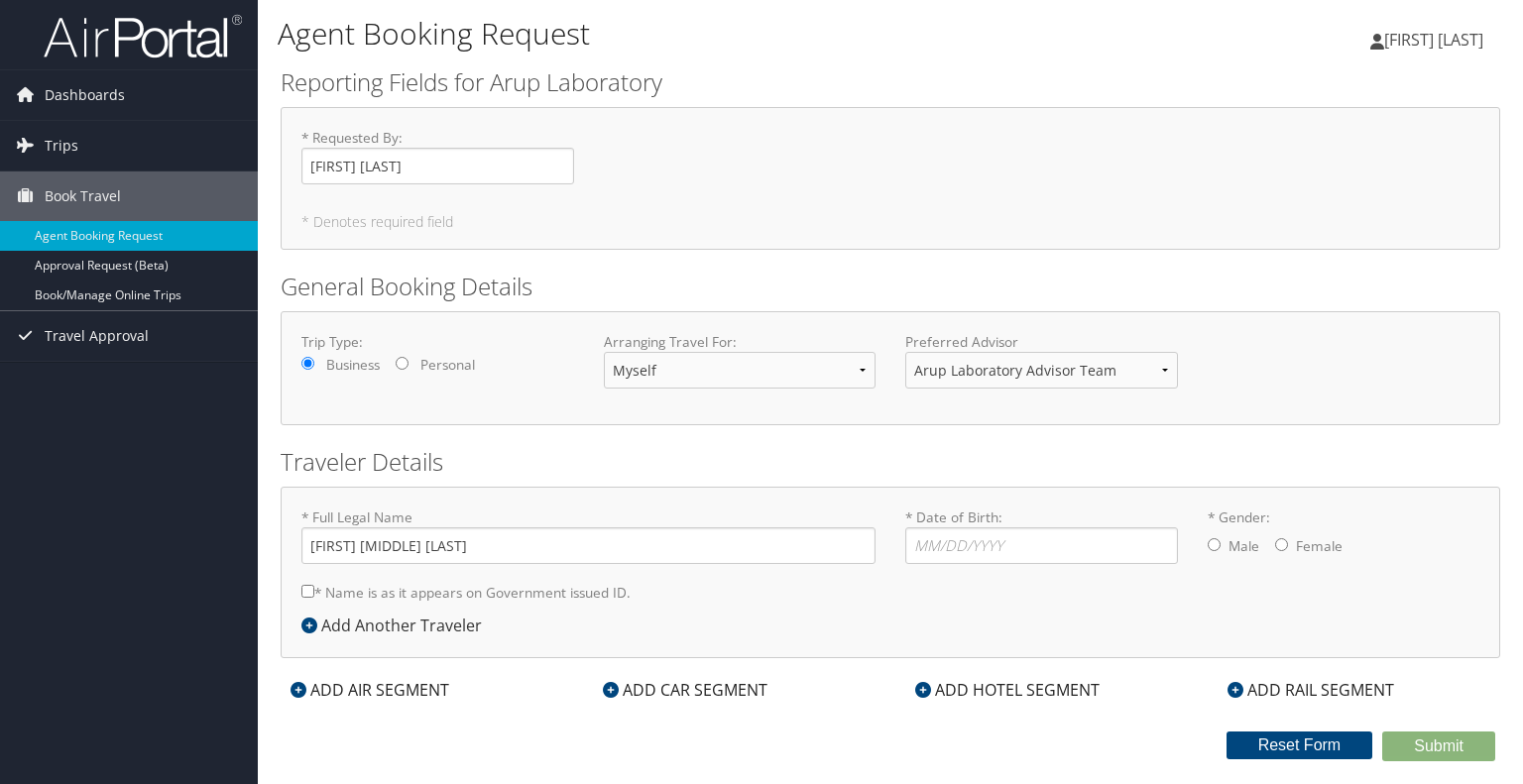 click on "ADD AIR SEGMENT" at bounding box center [370, 690] 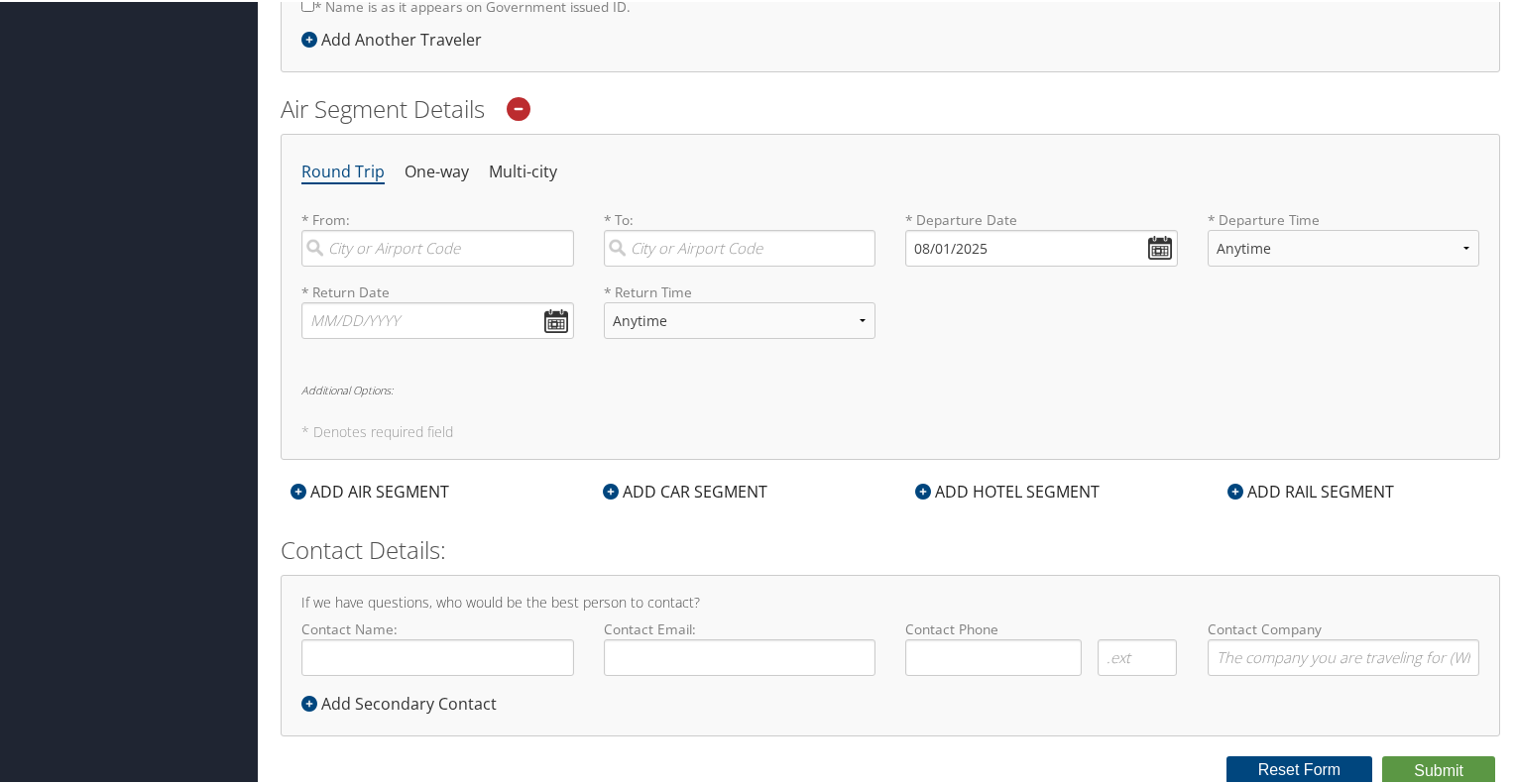 scroll, scrollTop: 0, scrollLeft: 0, axis: both 